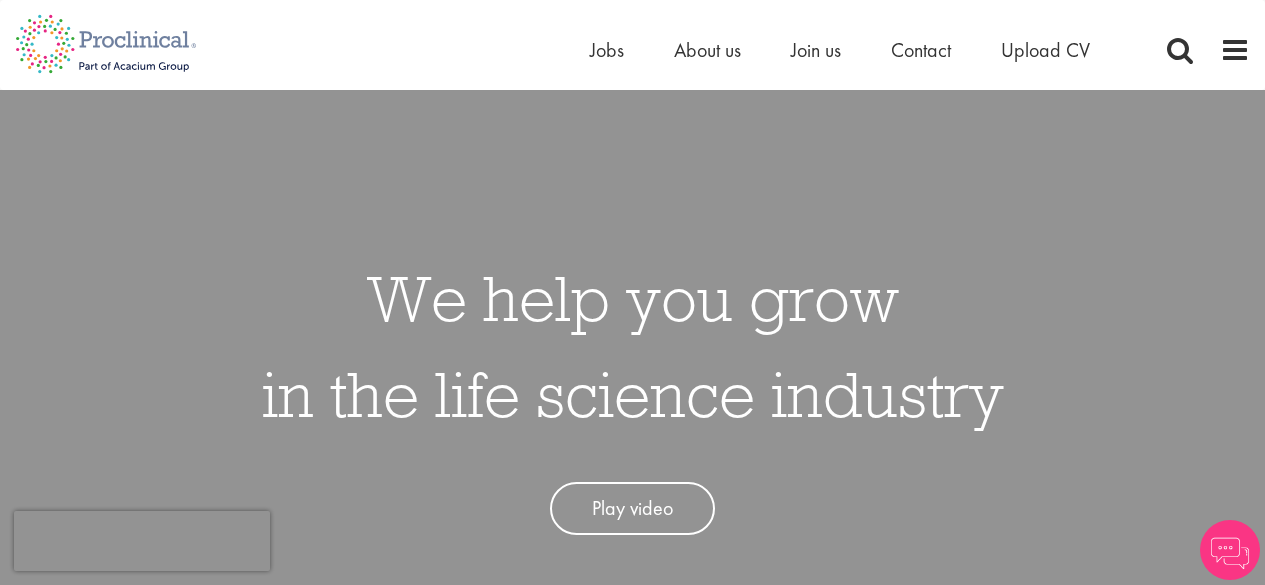 scroll, scrollTop: 0, scrollLeft: 0, axis: both 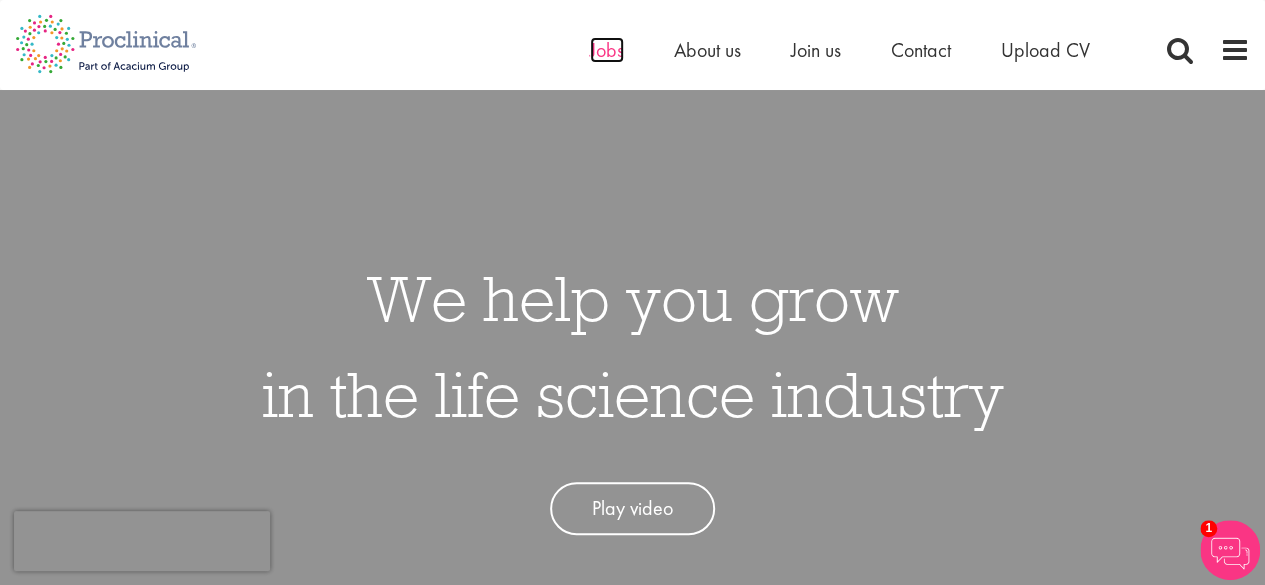 click on "Jobs" at bounding box center [607, 50] 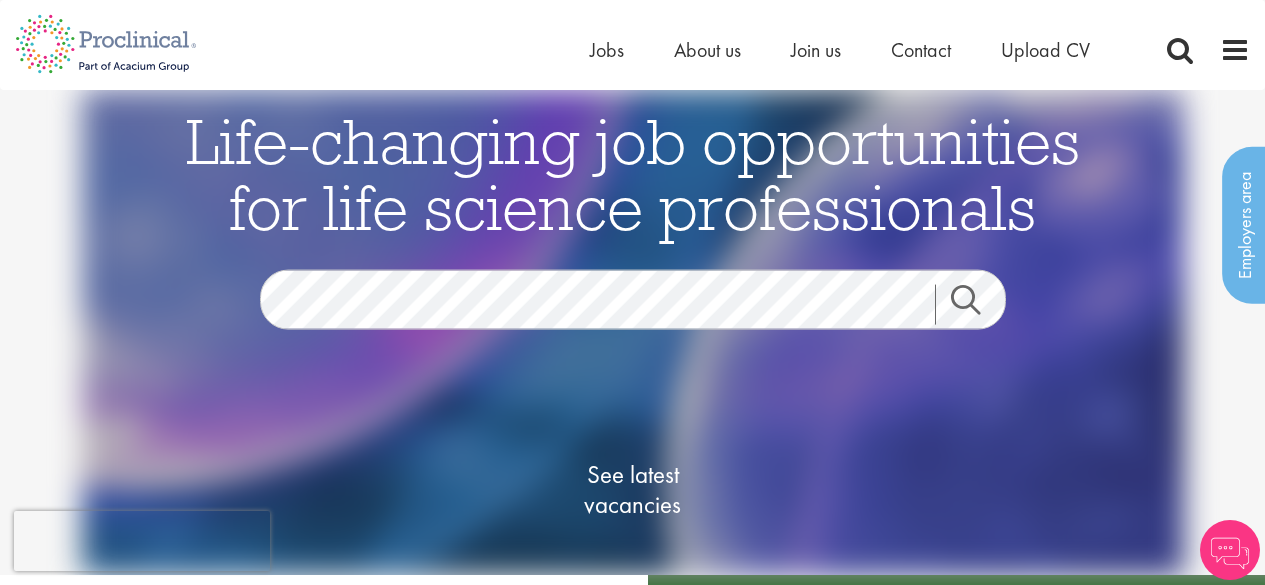 scroll, scrollTop: 0, scrollLeft: 0, axis: both 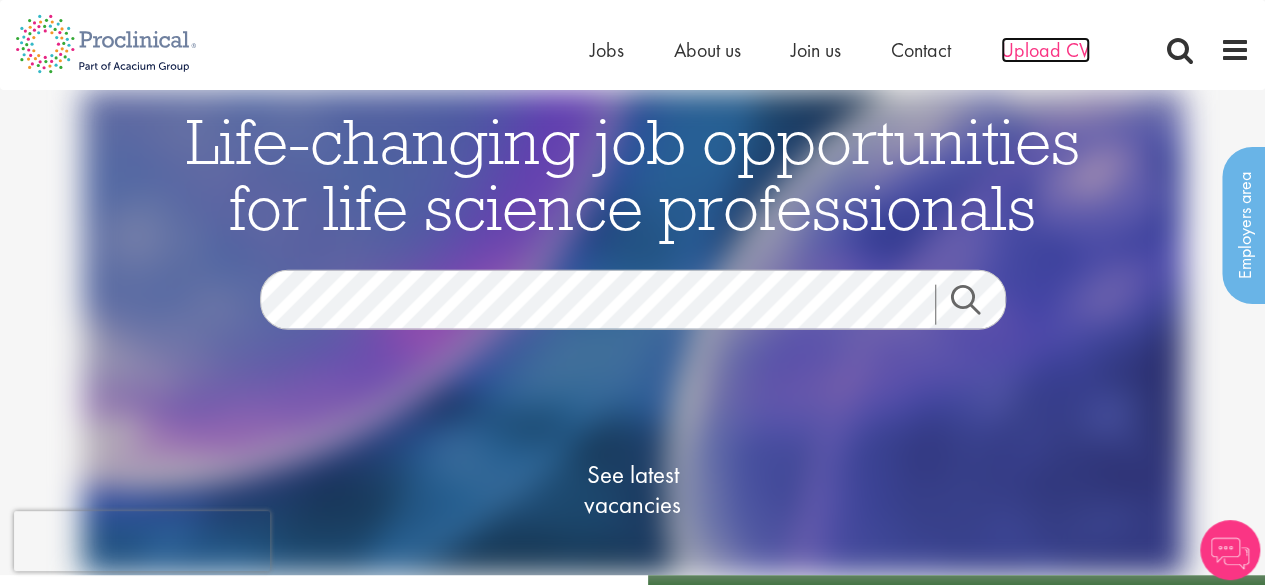 click on "Upload CV" at bounding box center [1045, 50] 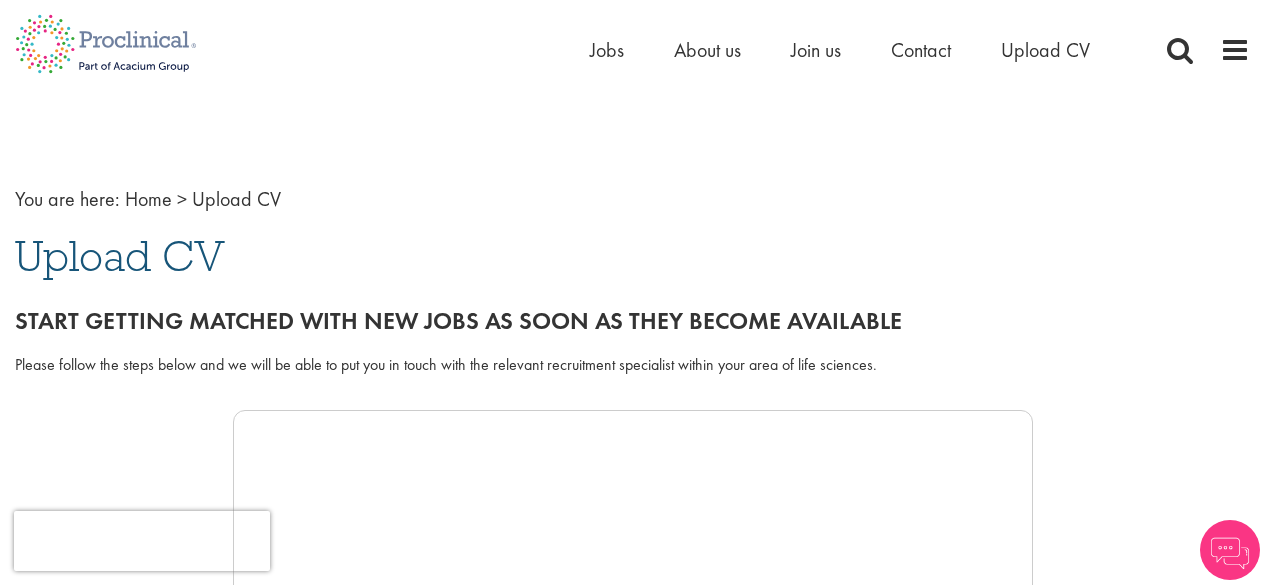 scroll, scrollTop: 0, scrollLeft: 0, axis: both 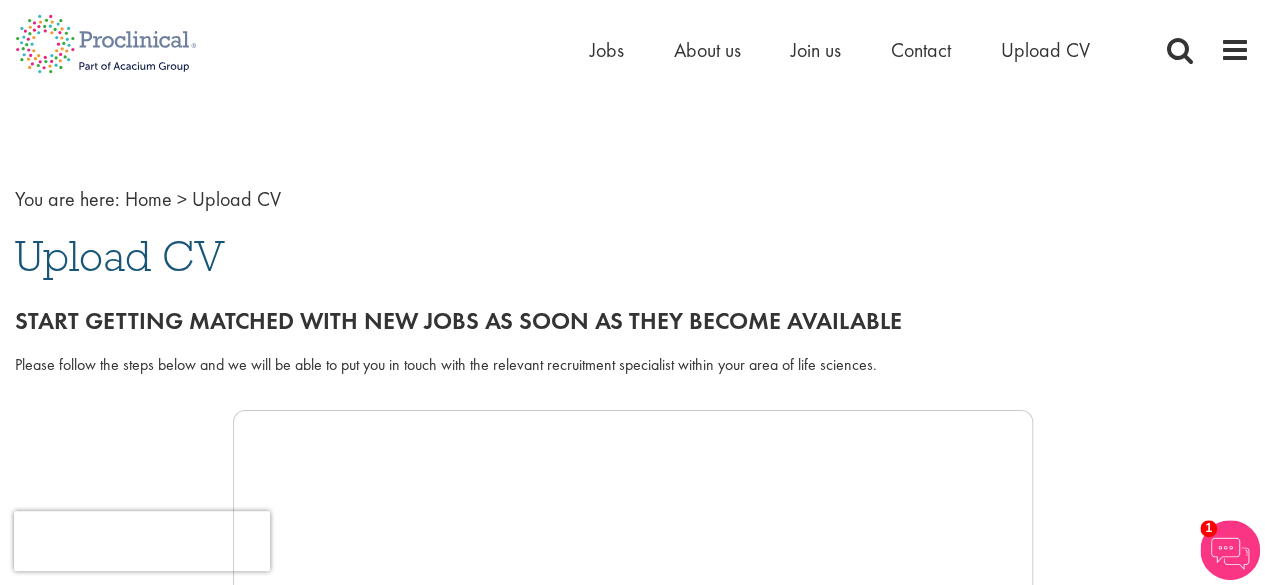click on "Upload CV" at bounding box center [120, 256] 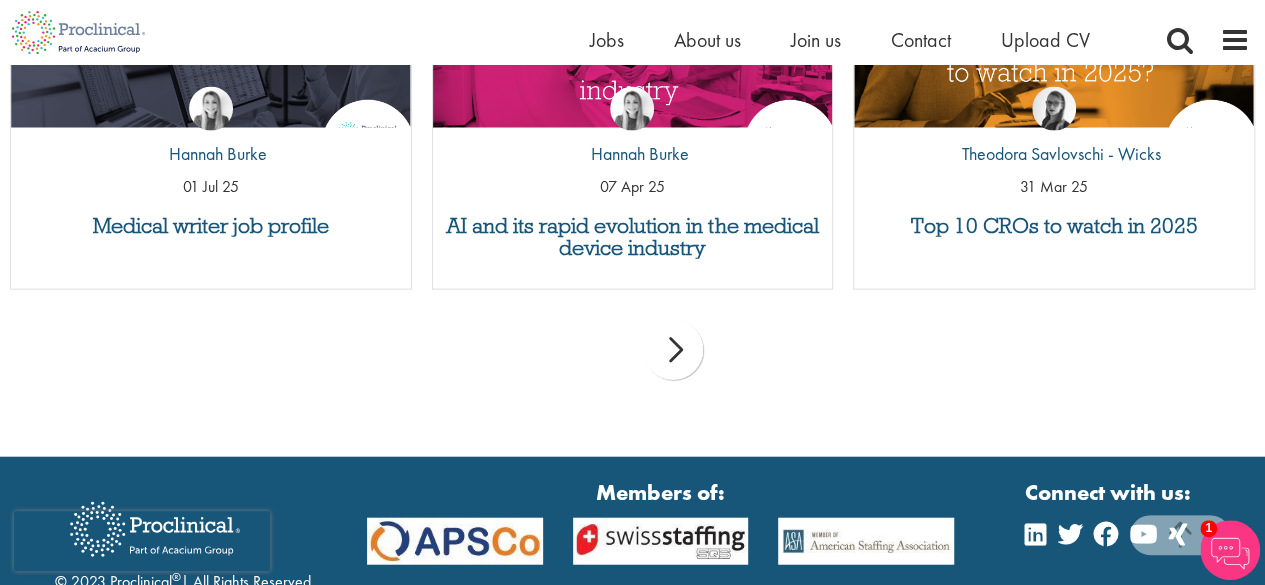 scroll, scrollTop: 2323, scrollLeft: 0, axis: vertical 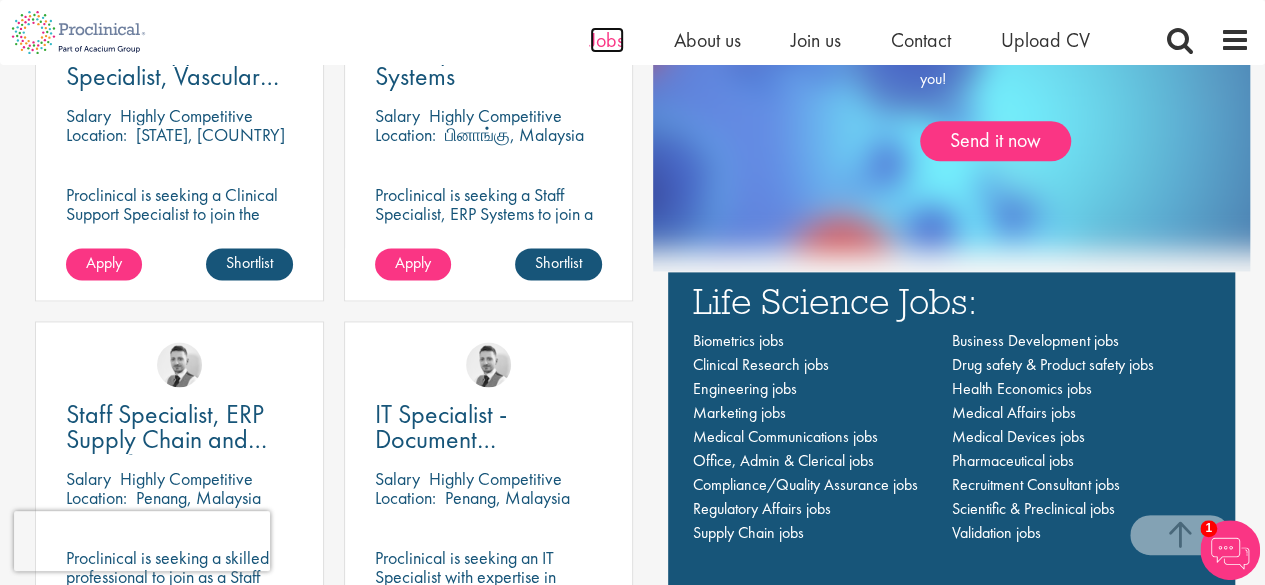 click on "Jobs" at bounding box center (607, 40) 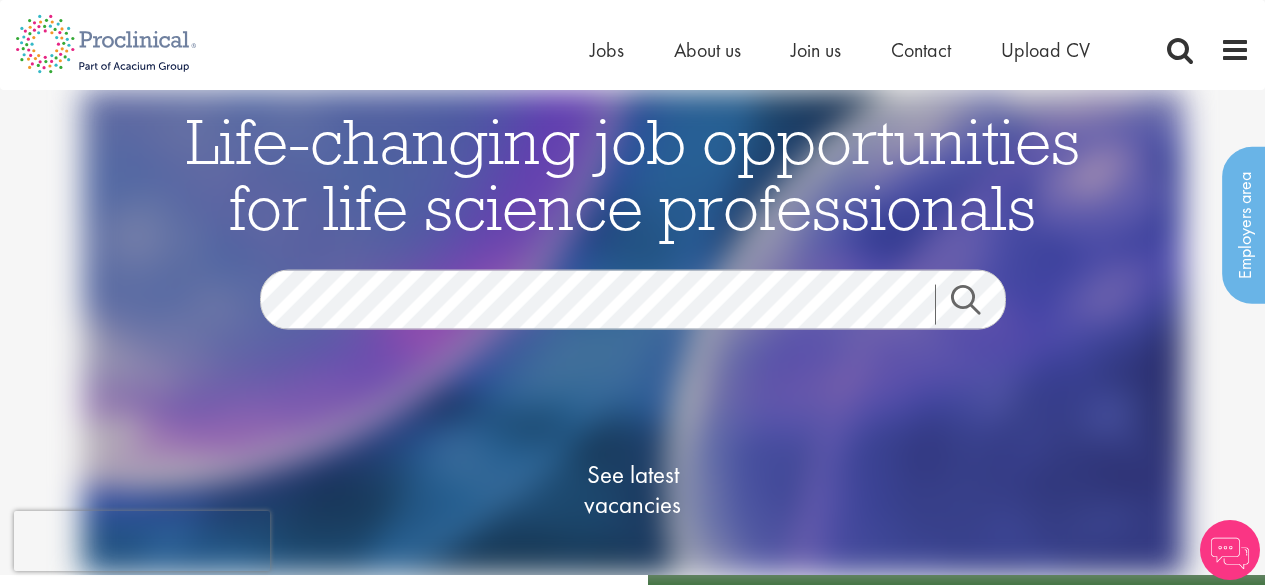 scroll, scrollTop: 0, scrollLeft: 0, axis: both 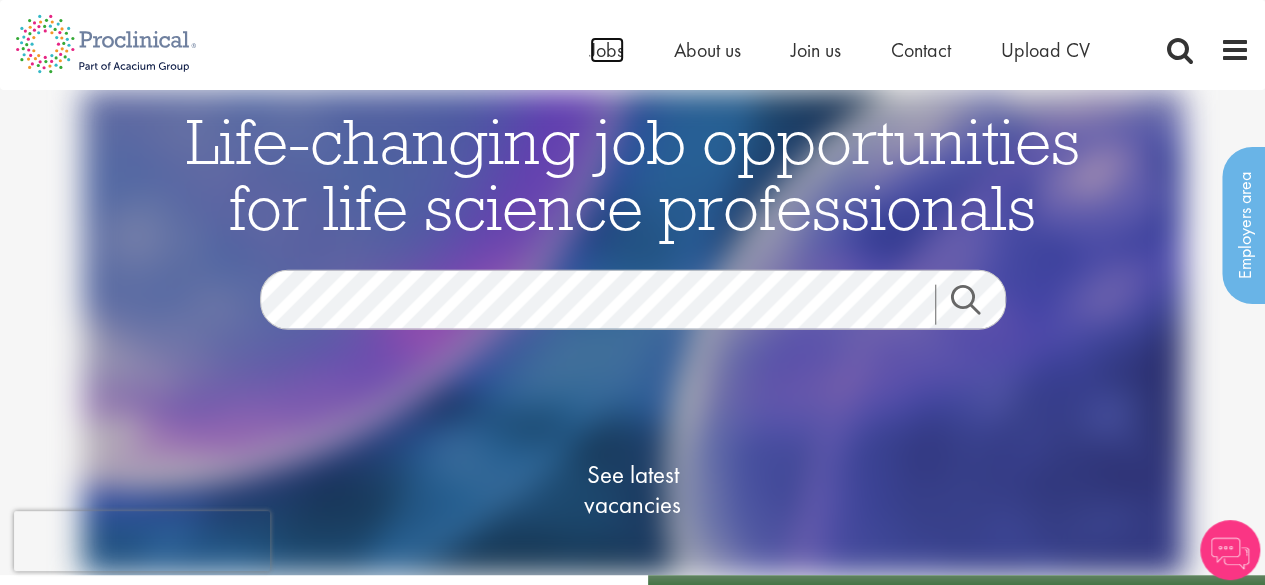 click on "Jobs" at bounding box center [607, 50] 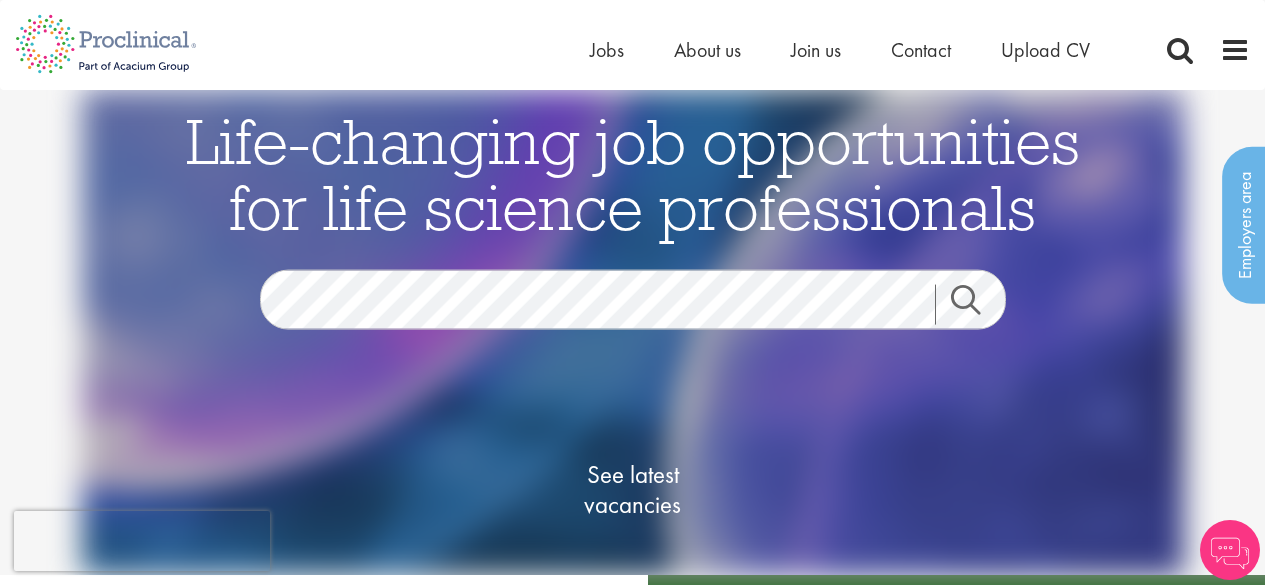 scroll, scrollTop: 0, scrollLeft: 0, axis: both 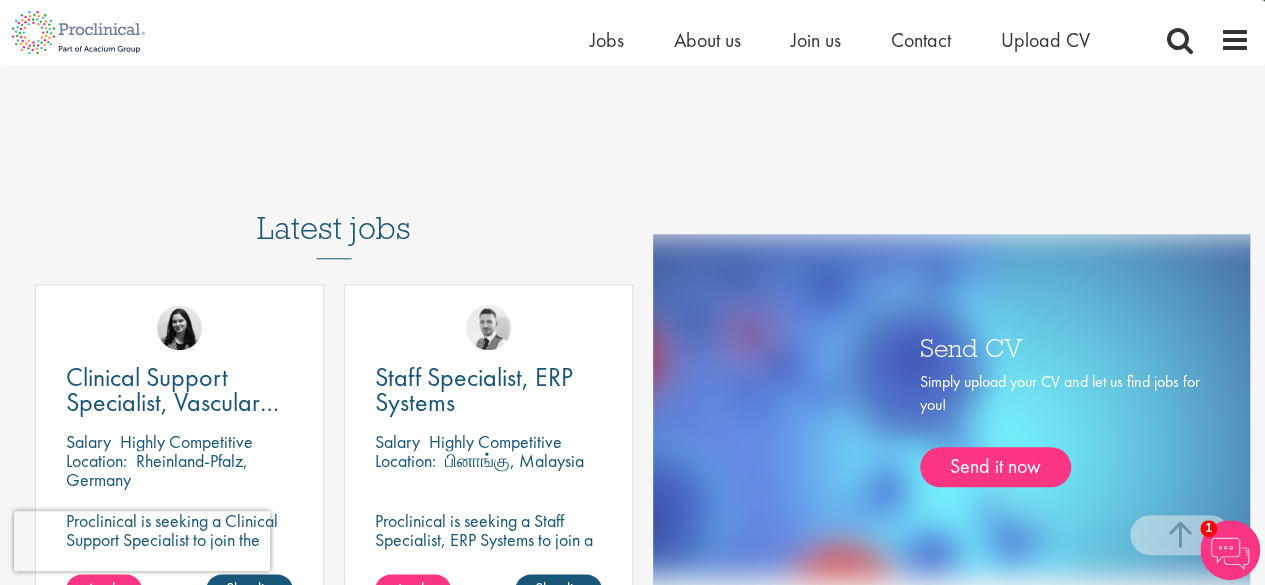 click on "Latest jobs" at bounding box center (334, 210) 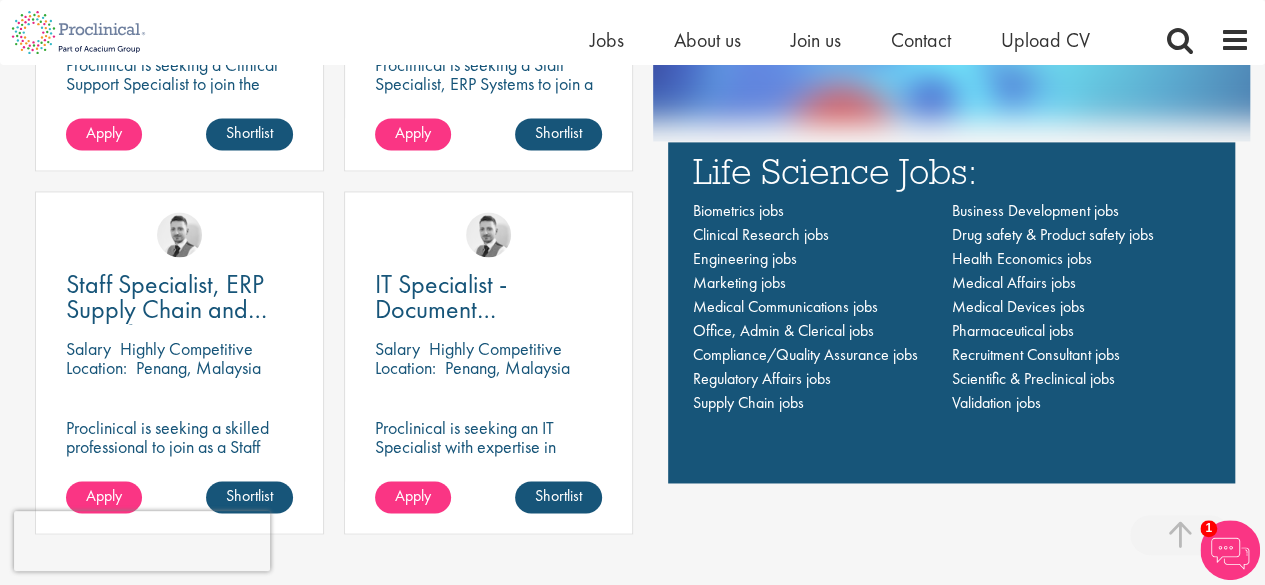 scroll, scrollTop: 1356, scrollLeft: 0, axis: vertical 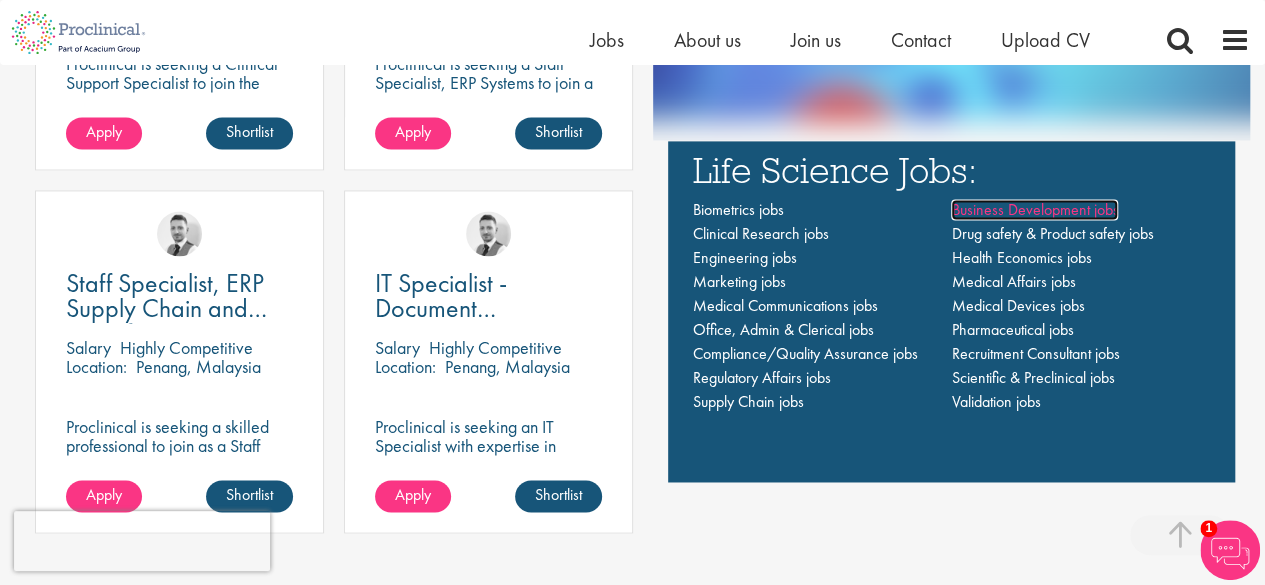 click on "Business Development jobs" at bounding box center (1034, 209) 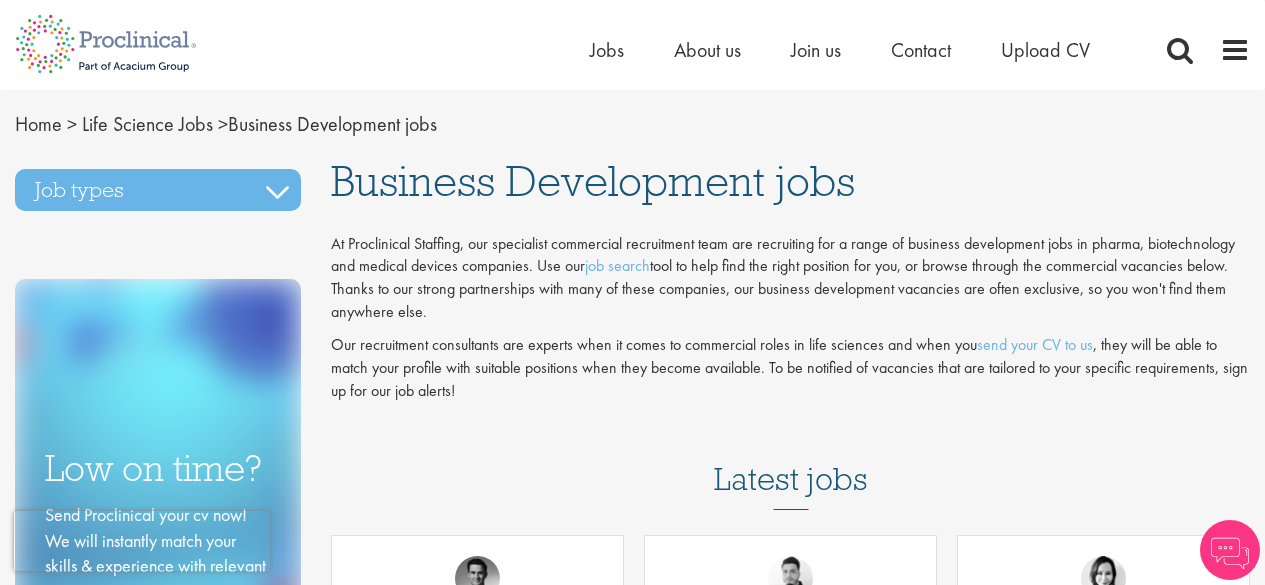 scroll, scrollTop: 0, scrollLeft: 0, axis: both 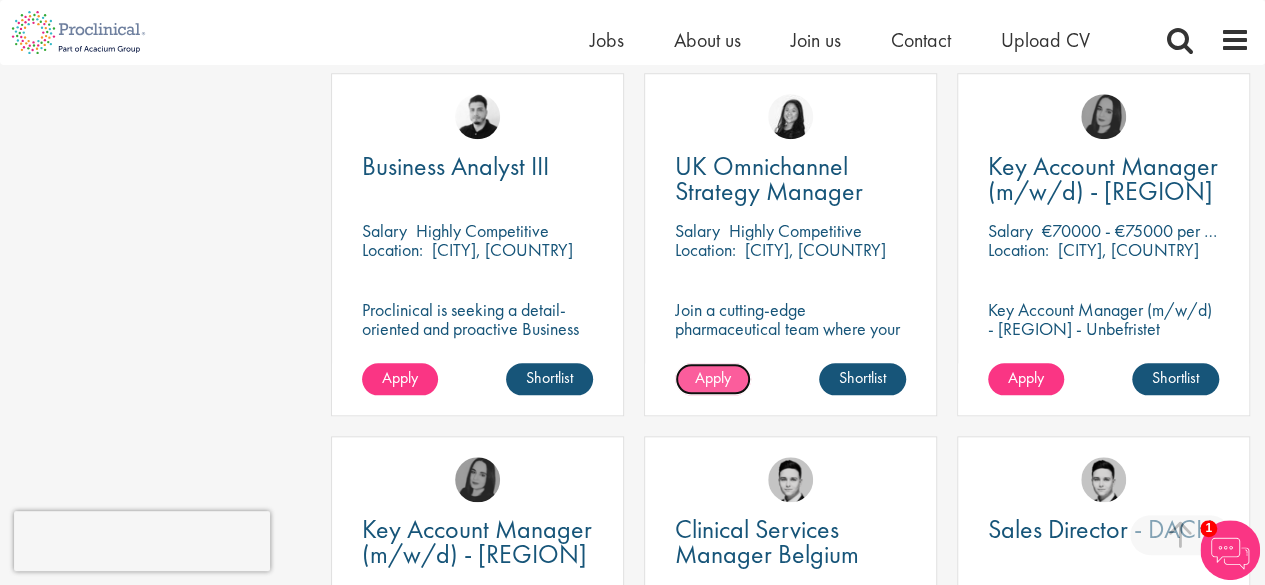 click on "Apply" at bounding box center (713, 377) 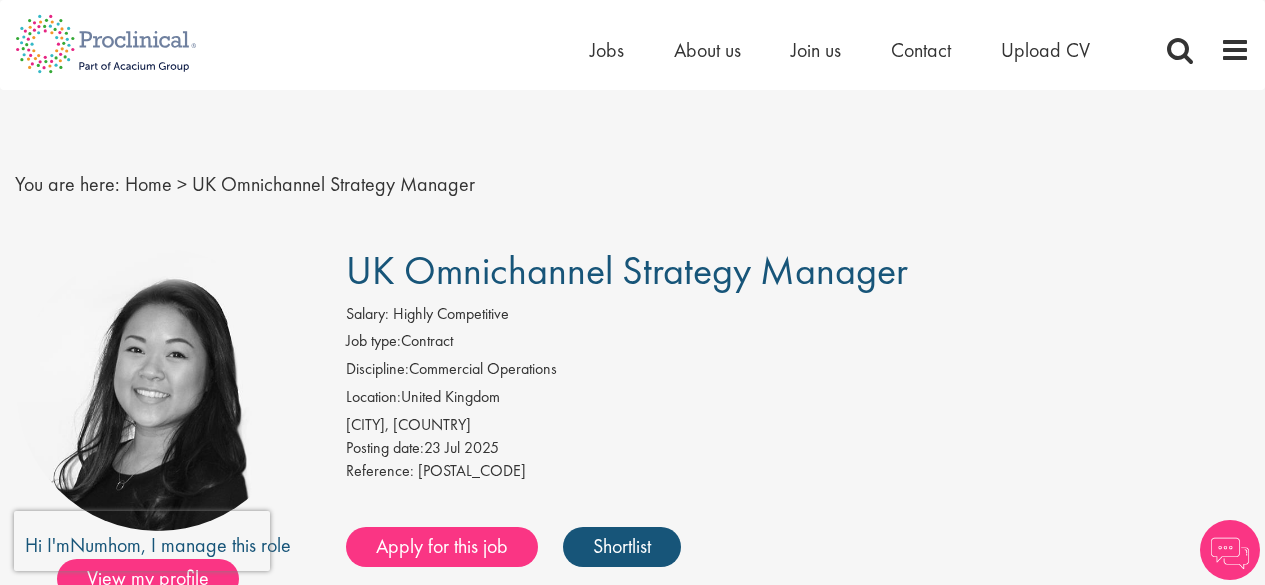 scroll, scrollTop: 0, scrollLeft: 0, axis: both 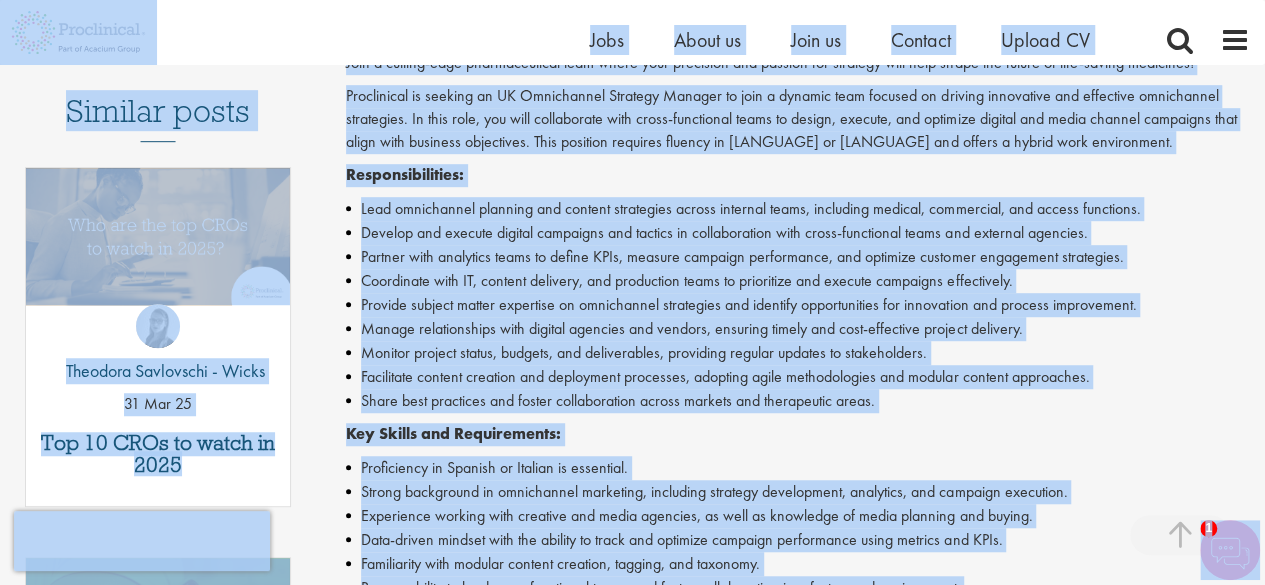 click on "Partner with analytics teams to define KPIs, measure campaign performance, and optimize customer engagement strategies." at bounding box center (798, 257) 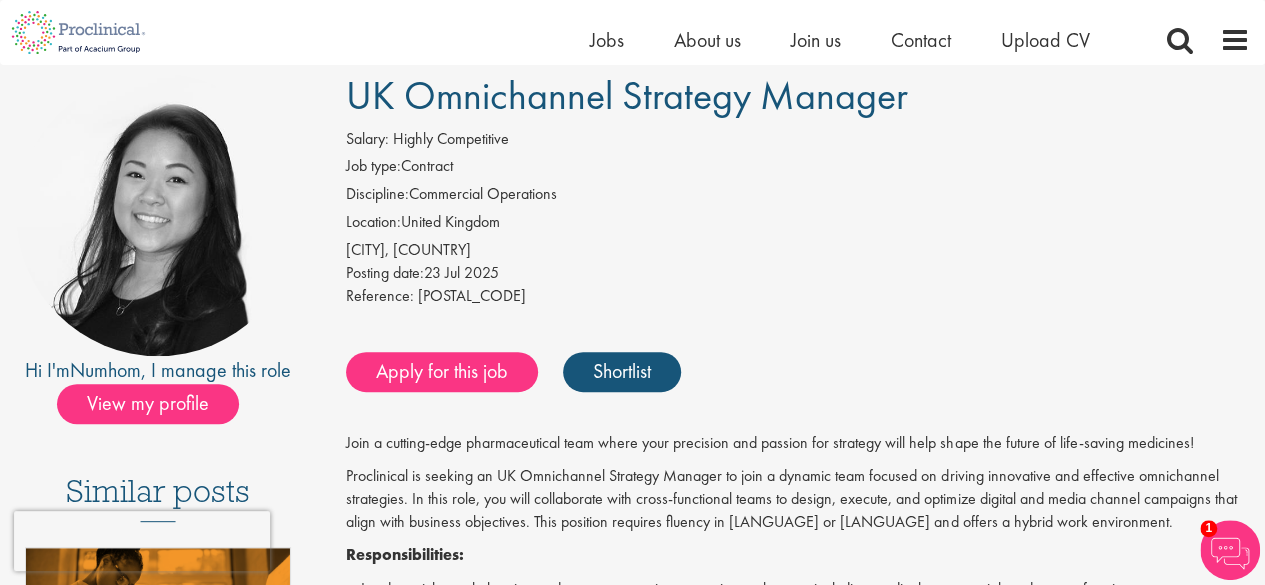 scroll, scrollTop: 147, scrollLeft: 0, axis: vertical 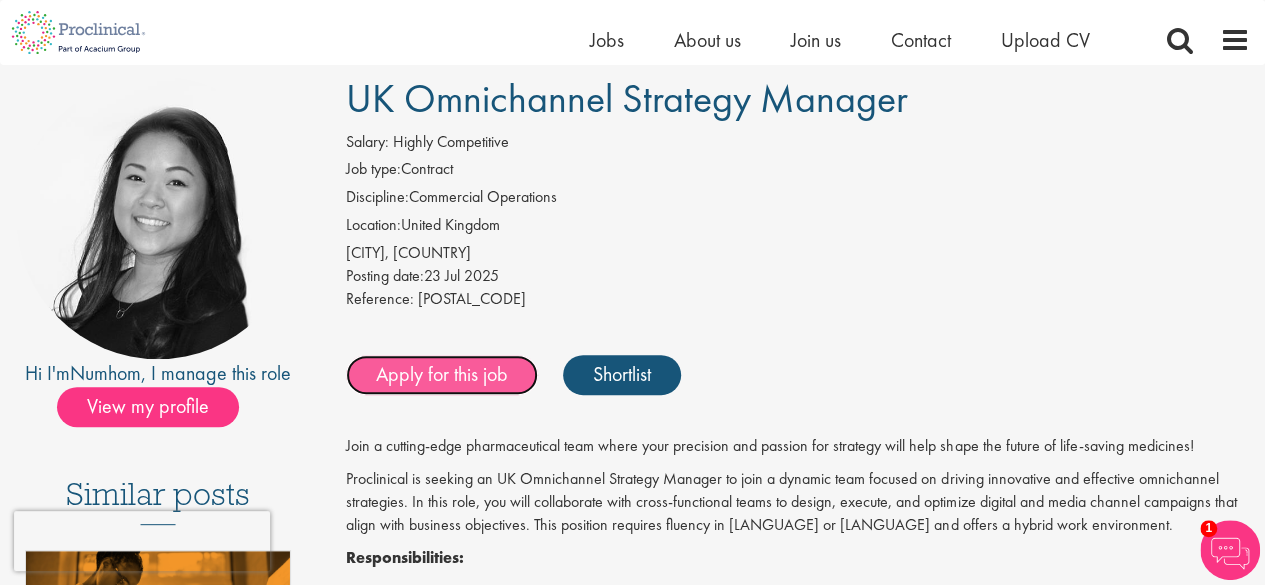 click on "Apply for this job" at bounding box center [442, 375] 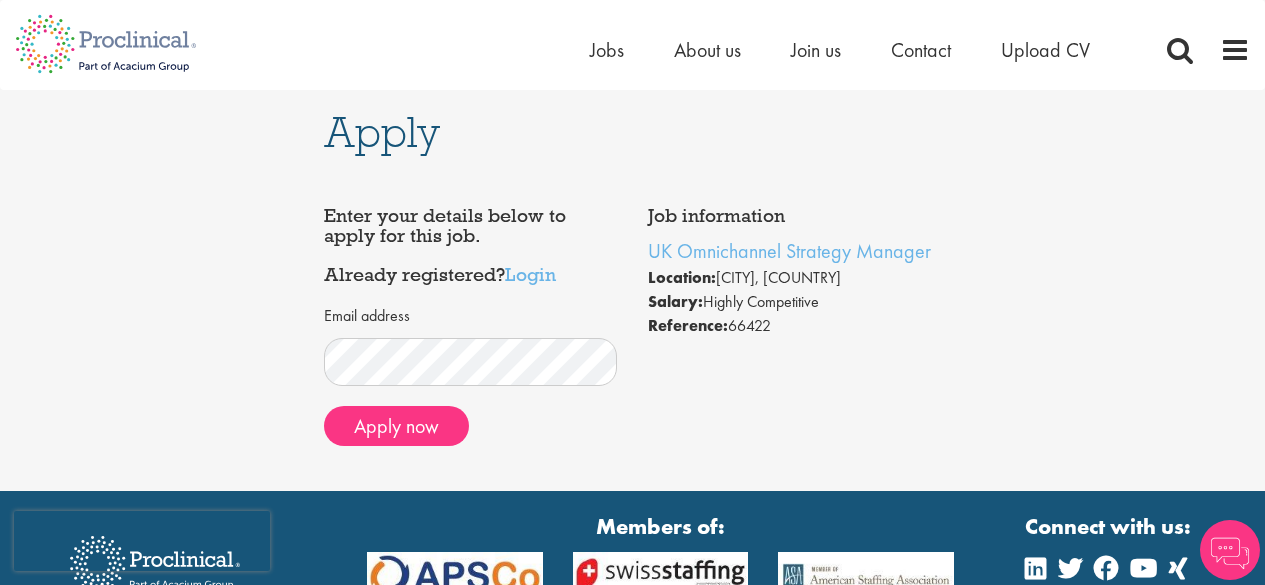 scroll, scrollTop: 0, scrollLeft: 0, axis: both 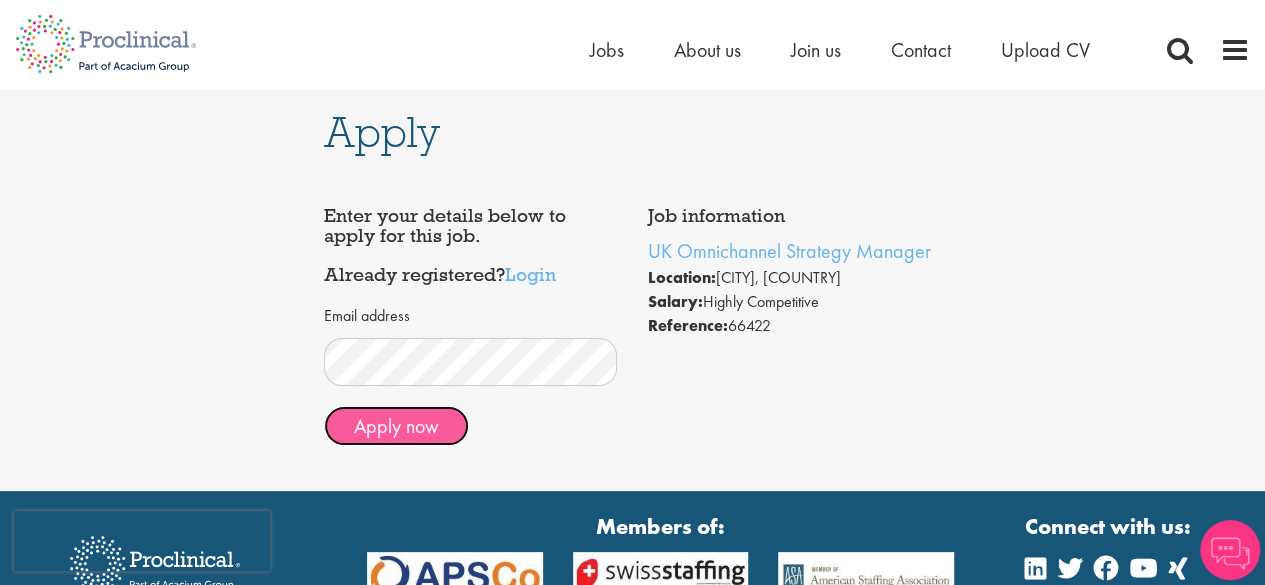 click on "Apply now" at bounding box center (396, 426) 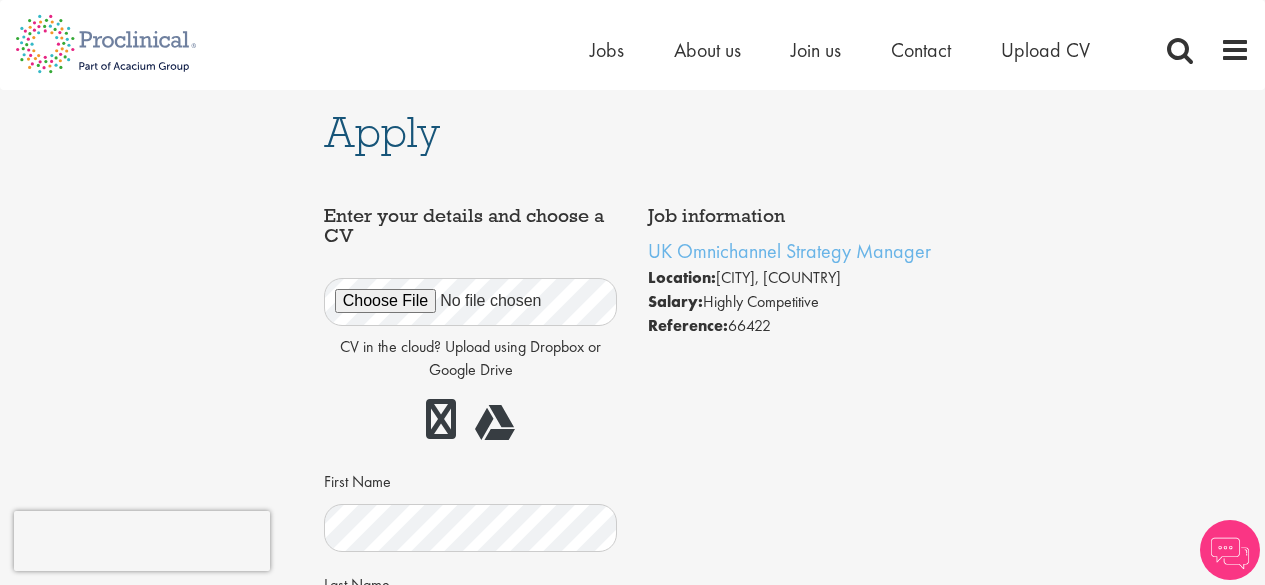 scroll, scrollTop: 0, scrollLeft: 0, axis: both 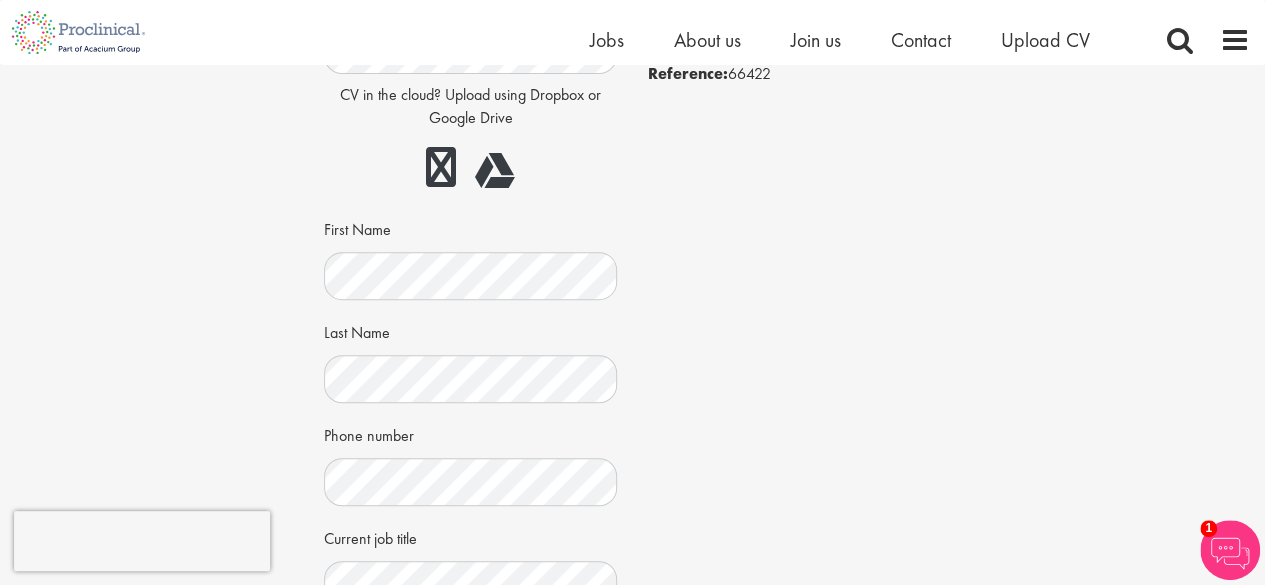 click on "CV in the cloud? Upload using Dropbox or Google Drive
First Name
Last Name
Phone number" at bounding box center [471, 361] 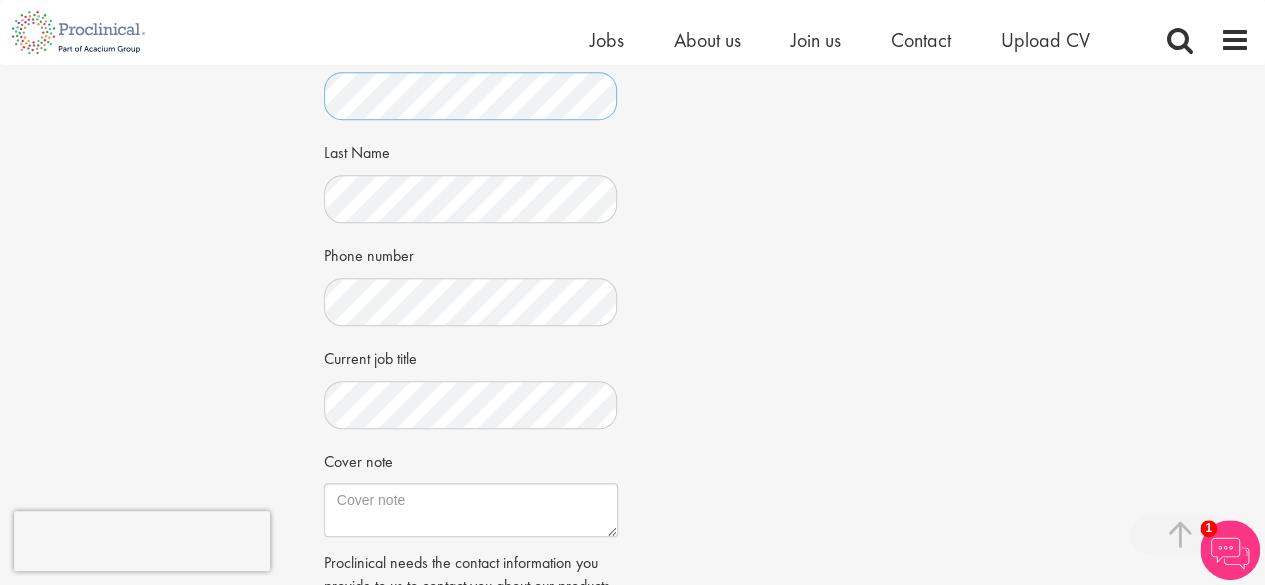 scroll, scrollTop: 412, scrollLeft: 0, axis: vertical 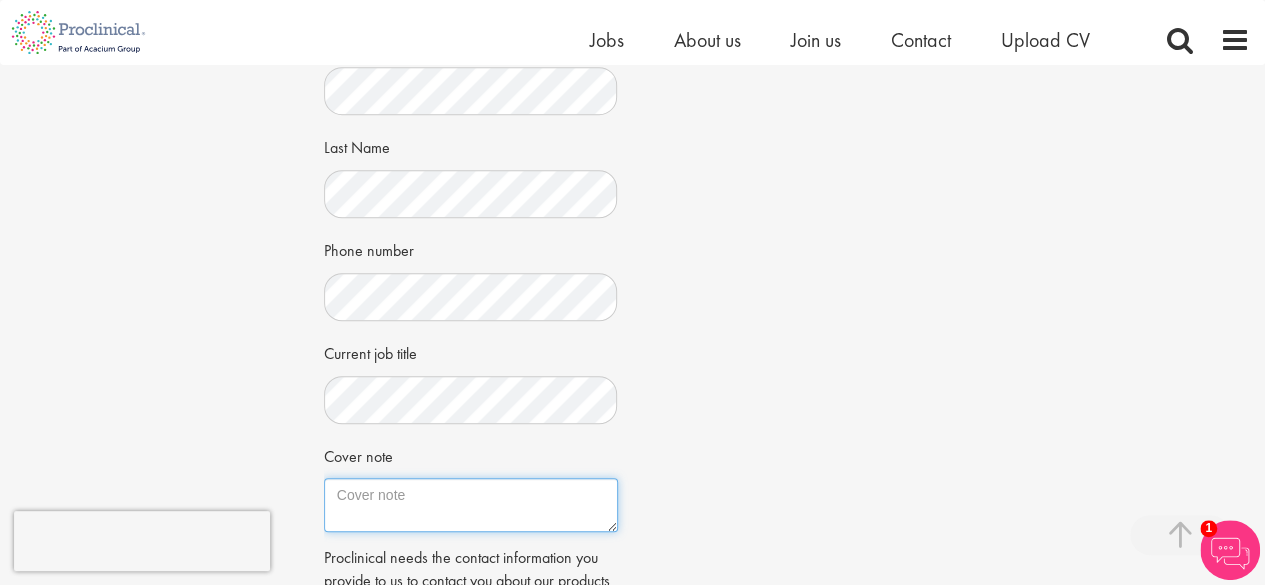 click on "Cover note" at bounding box center (471, 505) 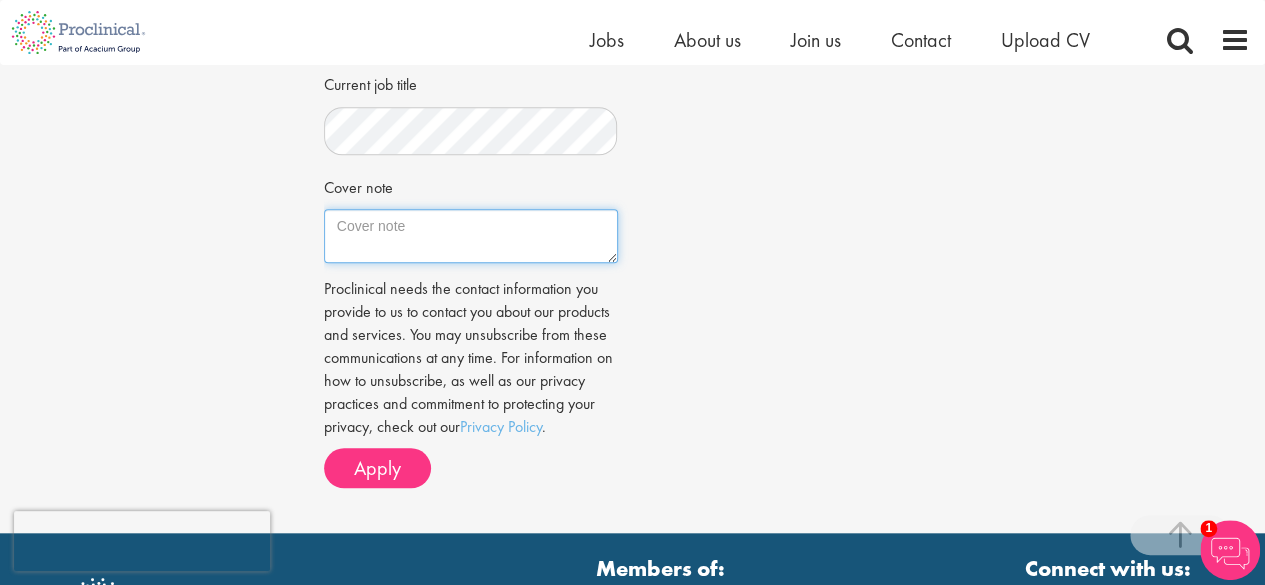 scroll, scrollTop: 682, scrollLeft: 0, axis: vertical 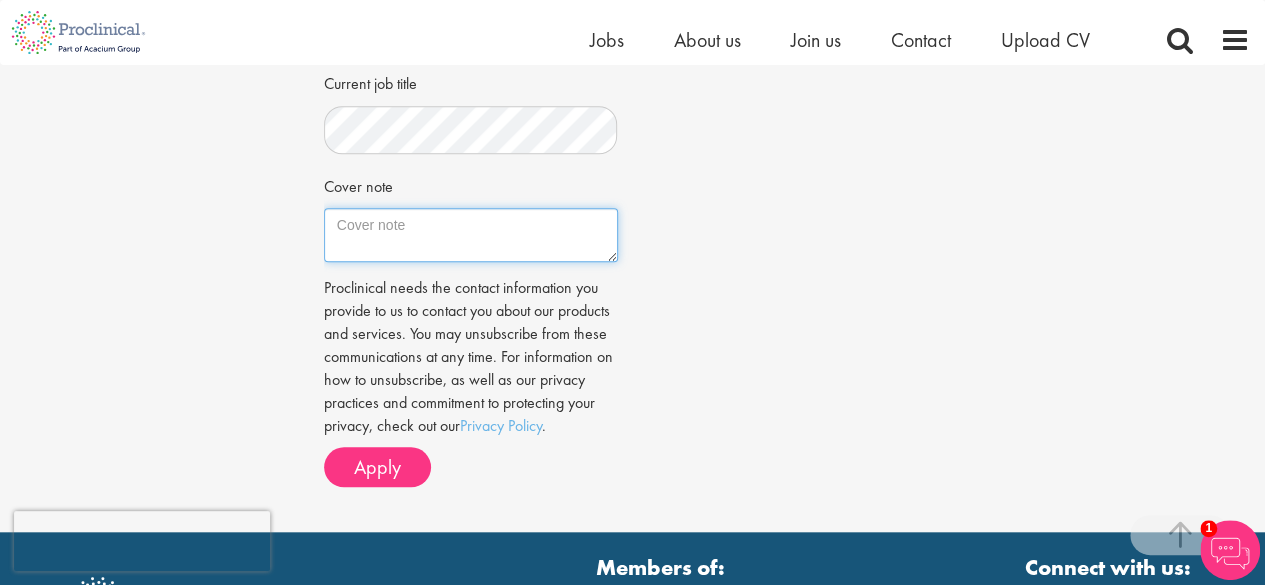 click on "Cover note" at bounding box center (471, 235) 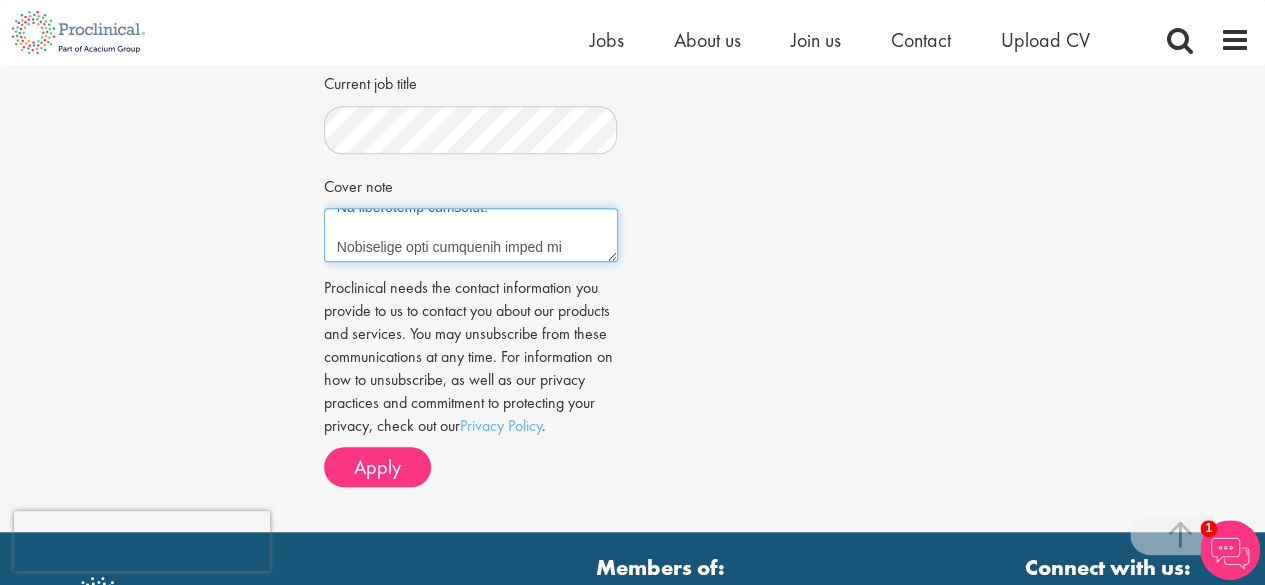 scroll, scrollTop: 0, scrollLeft: 0, axis: both 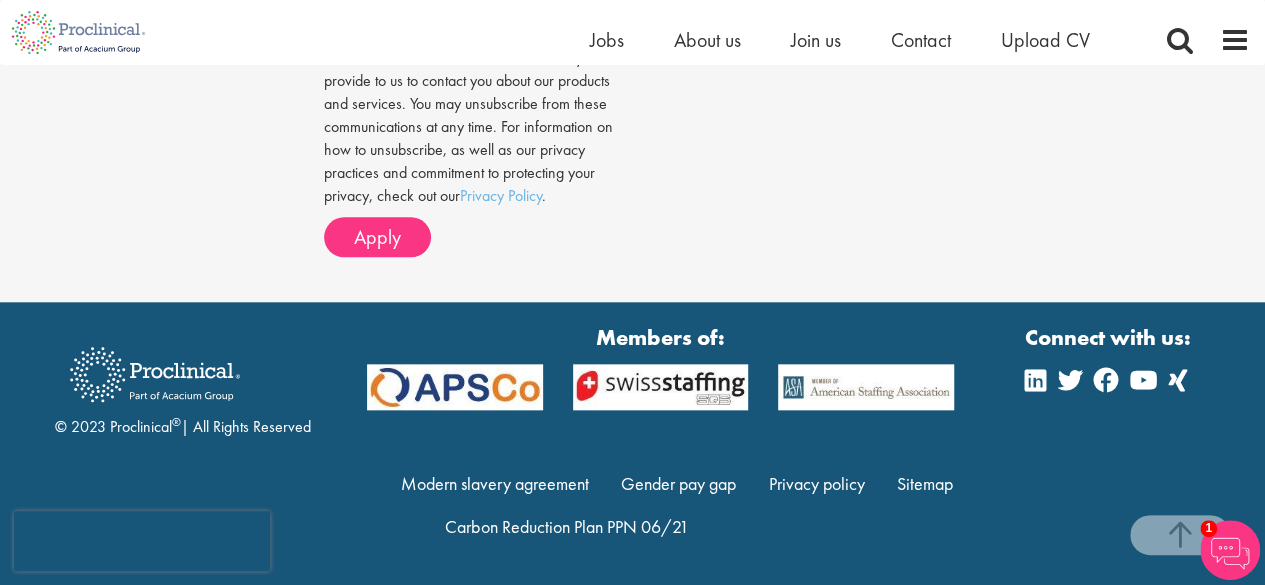 type on "Dear Numhom Sudsok,
I am writing to express my keen interest in the UK Omnichannel Strategy Manager role (Reference: 66422) recently posted on the Proclinical platform. With a robust academic foundation in pharmaceutical sciences and an MBA in Global Healthcare Management, I bring a blend of healthcare expertise and strategic marketing acumen—an ideal match for this hybrid, cross-functional role.
I have hands-on experience designing and executing omnichannel strategies during my recent marketing internship at The Psych Practice. There, I developed modular content campaigns and analytics-led digital engagement plans across platforms like LinkedIn, YouTube, and Facebook. I also collaborated with medical and marketing teams to optimize workflows using agile methodology and created performance dashboards using KPIs aligned with campaign goals.
My experience includes:
Partnering with analytics teams to track audience behavior and adjust campaign performance.
Managing digital agencies and ensuring complianc..." 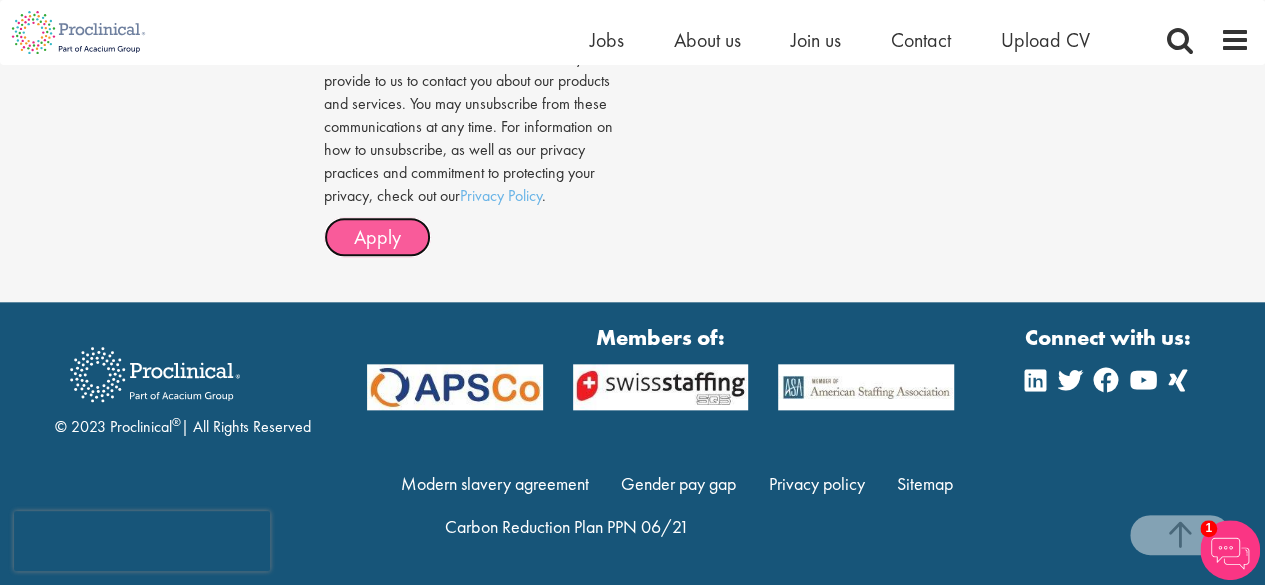 click on "Apply" at bounding box center (377, 237) 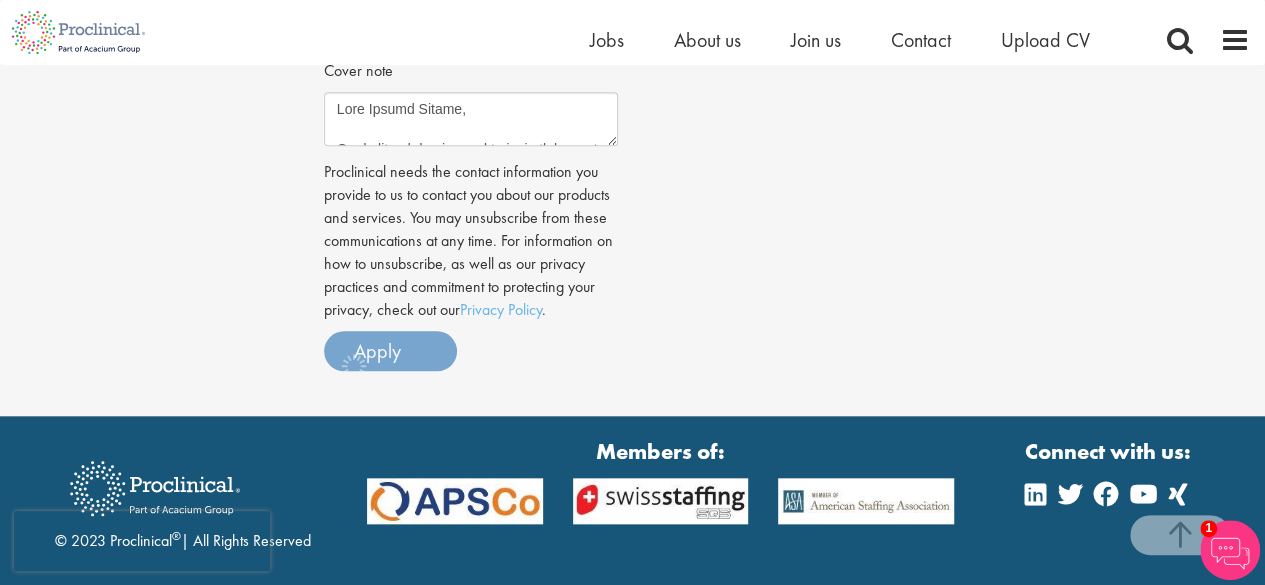 scroll, scrollTop: 800, scrollLeft: 0, axis: vertical 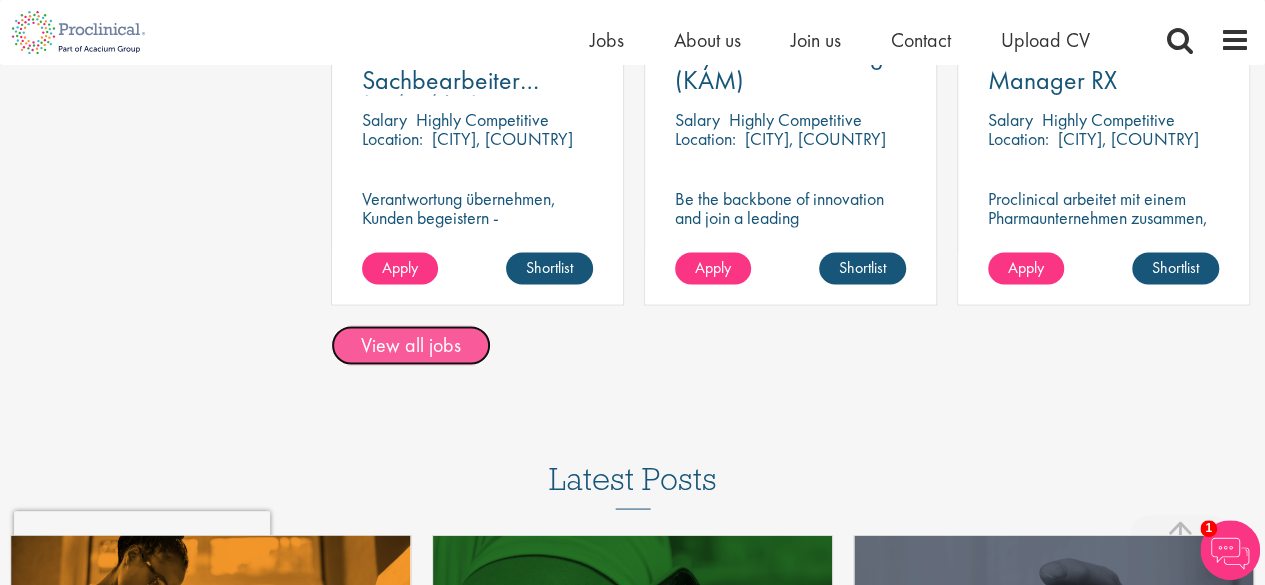 click on "View all jobs" at bounding box center [411, 345] 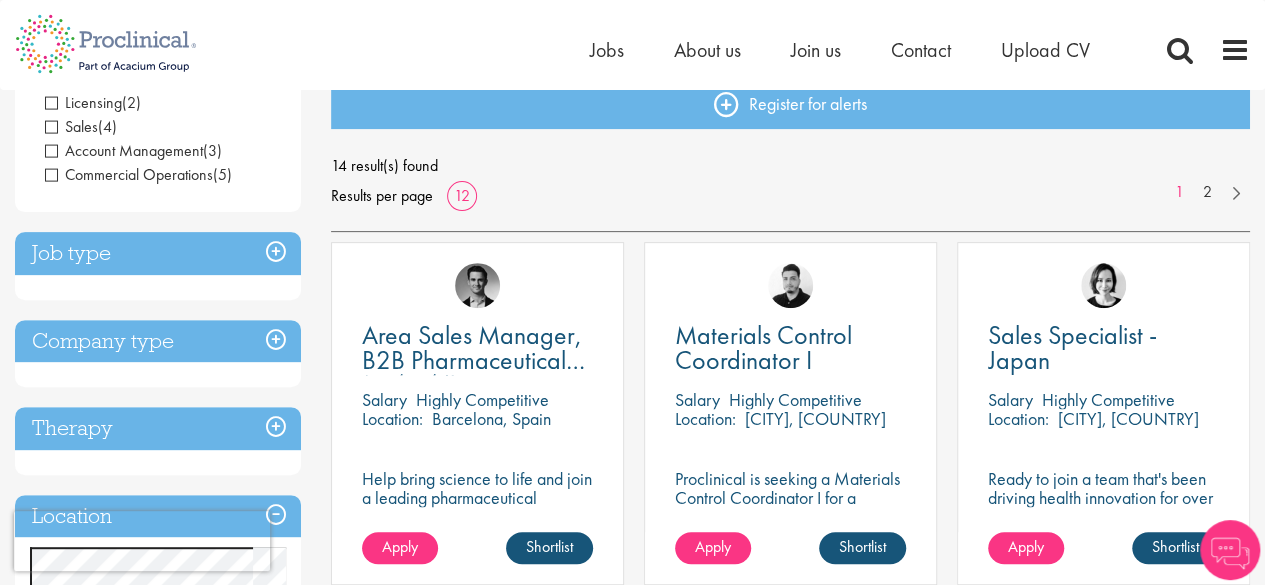 scroll, scrollTop: 0, scrollLeft: 0, axis: both 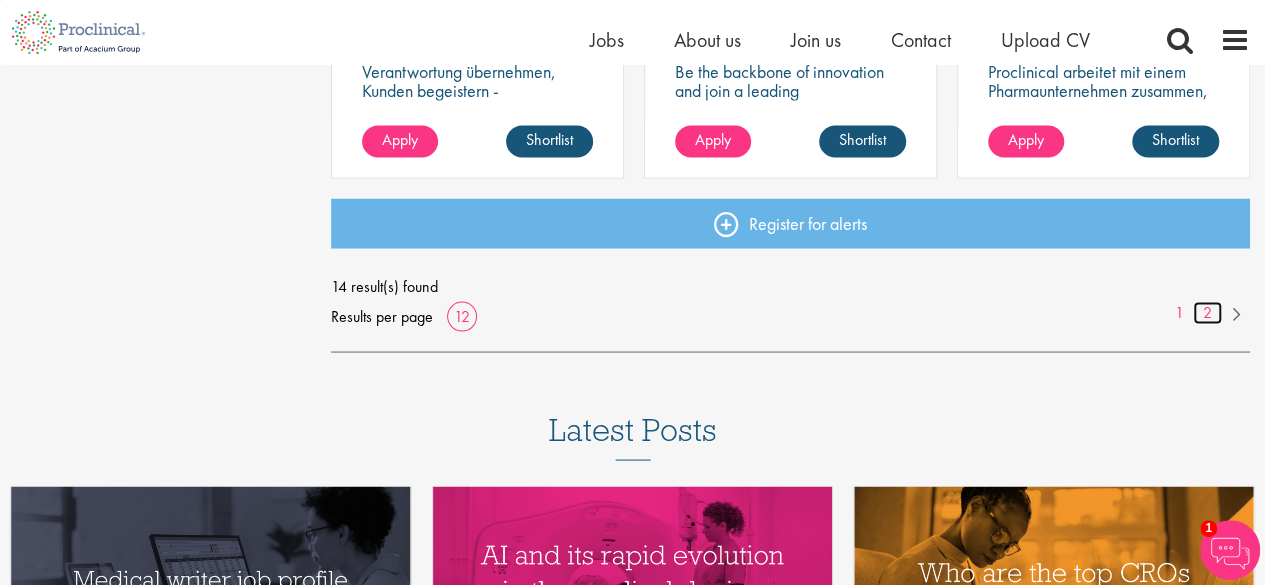 click on "2" at bounding box center [1207, 312] 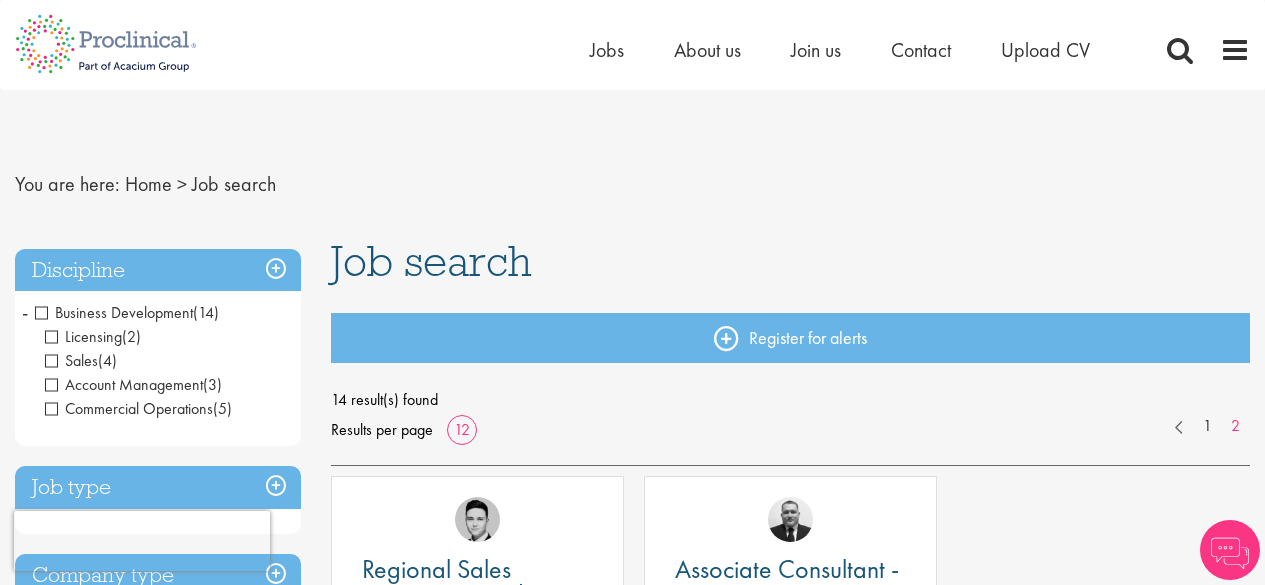 scroll, scrollTop: 0, scrollLeft: 0, axis: both 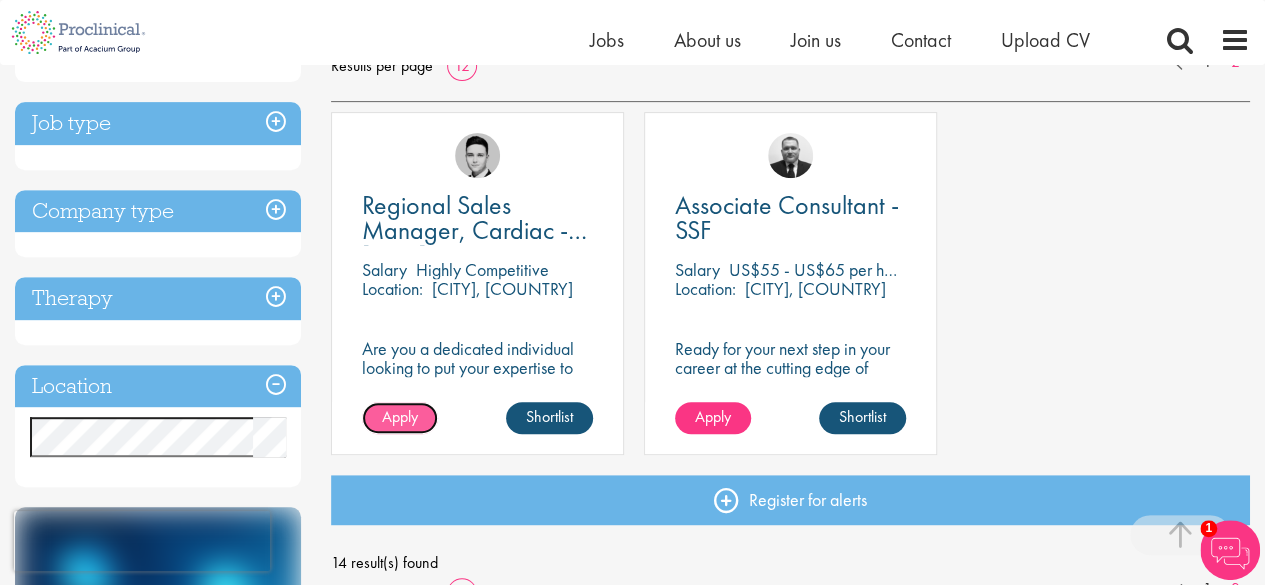 click on "Apply" at bounding box center [400, 418] 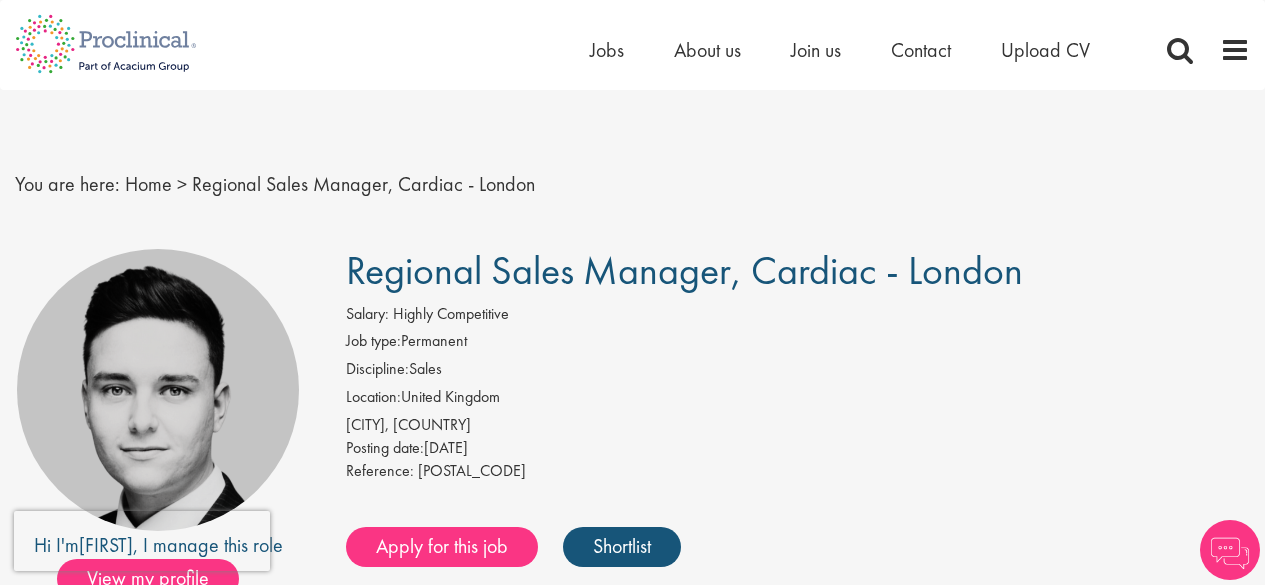scroll, scrollTop: 0, scrollLeft: 0, axis: both 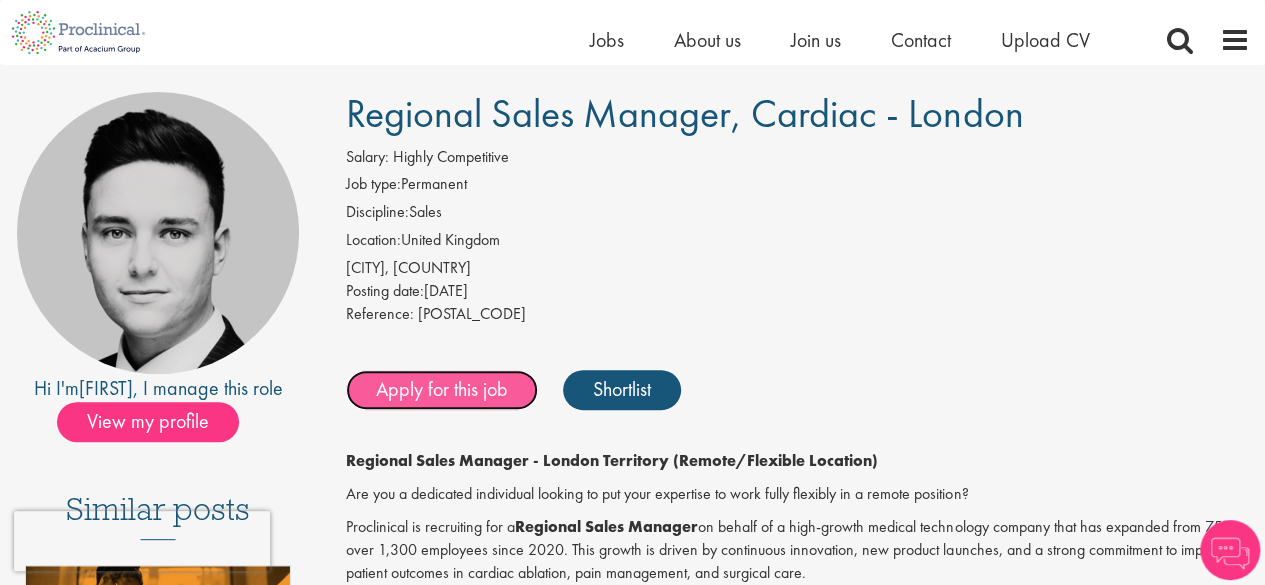 click on "Apply for this job" at bounding box center [442, 390] 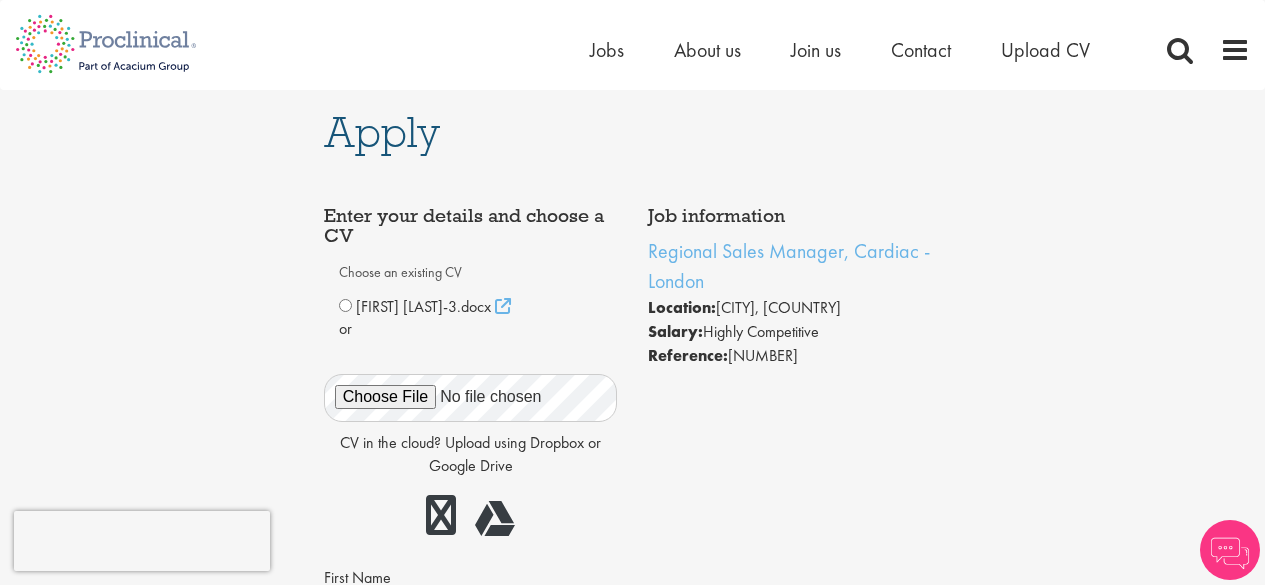 scroll, scrollTop: 0, scrollLeft: 0, axis: both 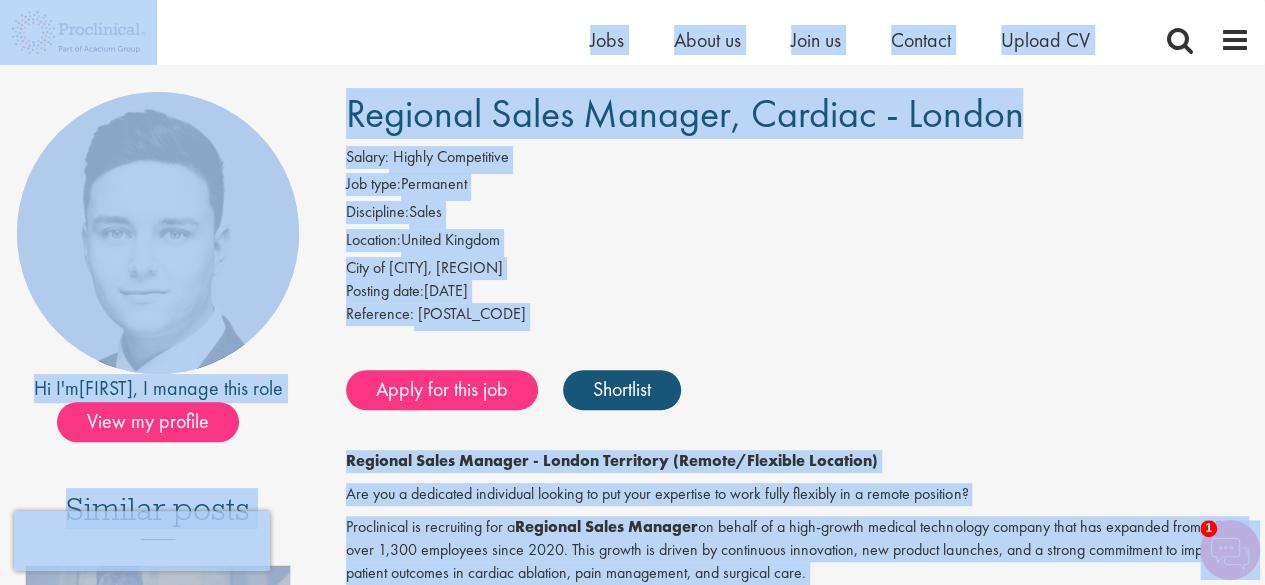click on "Posting date:
01 Jul 2025" at bounding box center (798, 291) 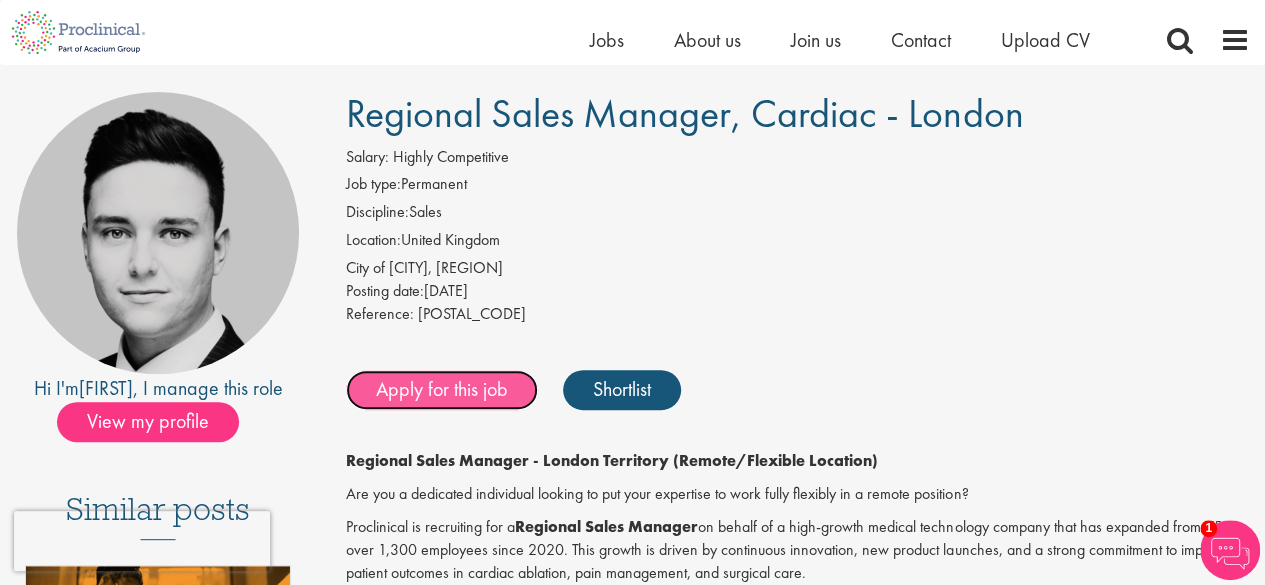 click on "Apply for this job" at bounding box center [442, 390] 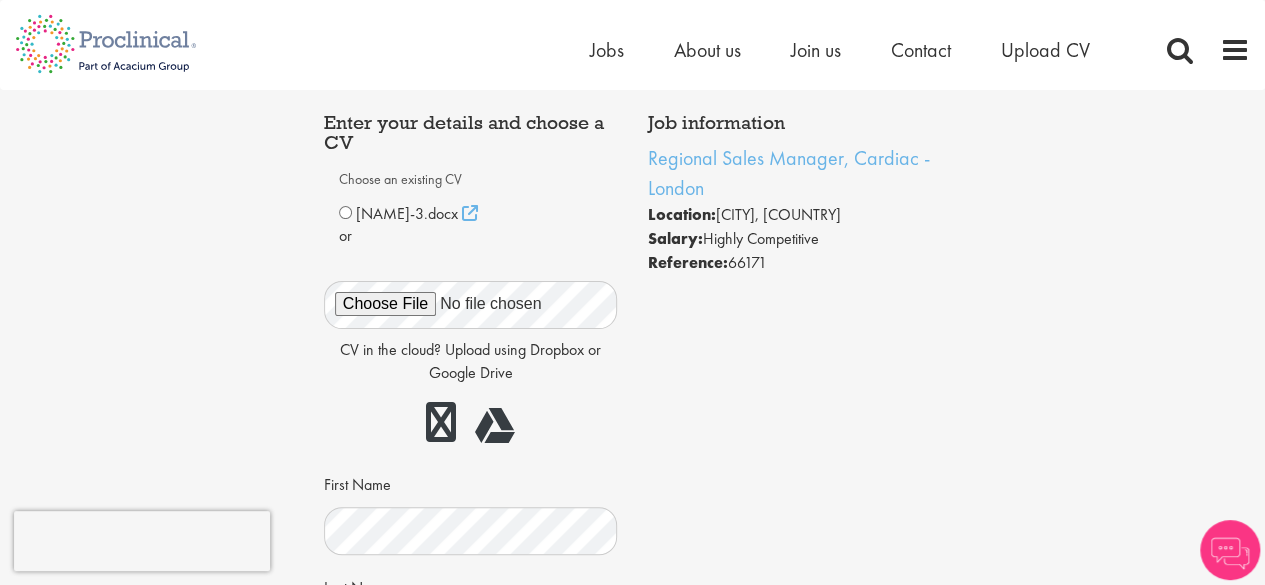 scroll, scrollTop: 0, scrollLeft: 0, axis: both 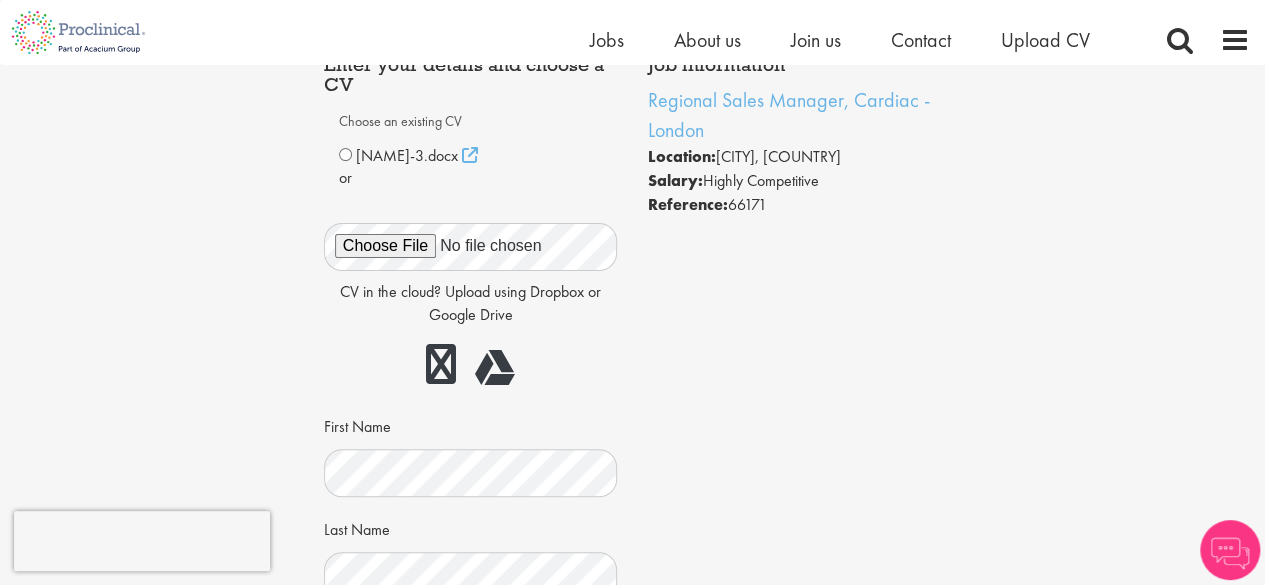 click on "Choose an existing CV
Mandar Khot-3.docx
." at bounding box center (471, 629) 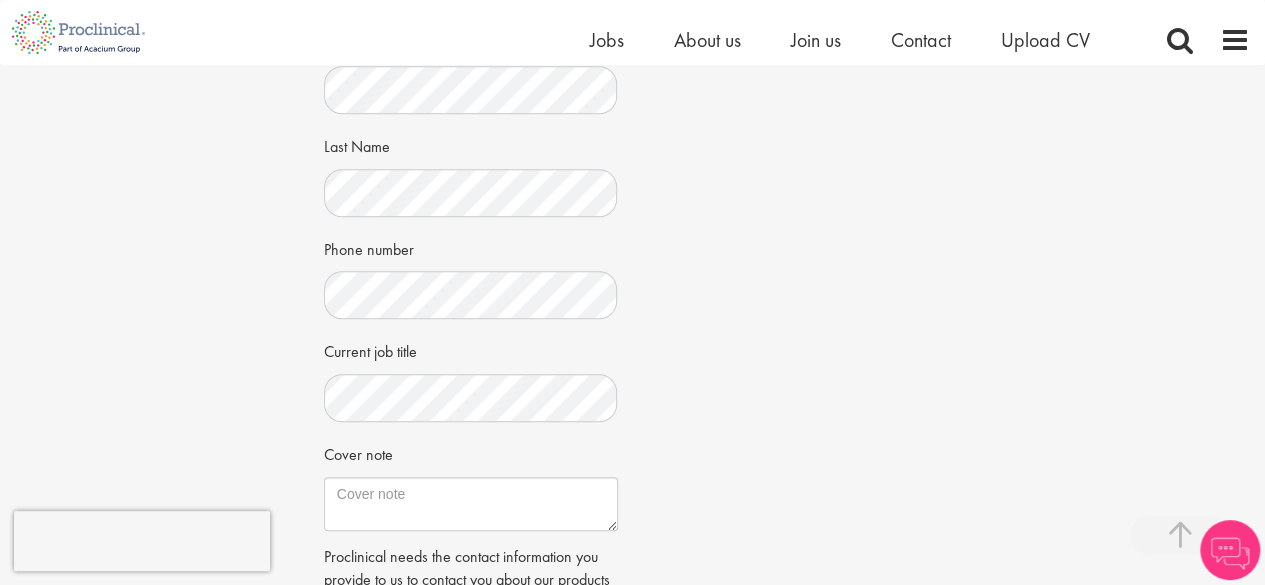 scroll, scrollTop: 510, scrollLeft: 0, axis: vertical 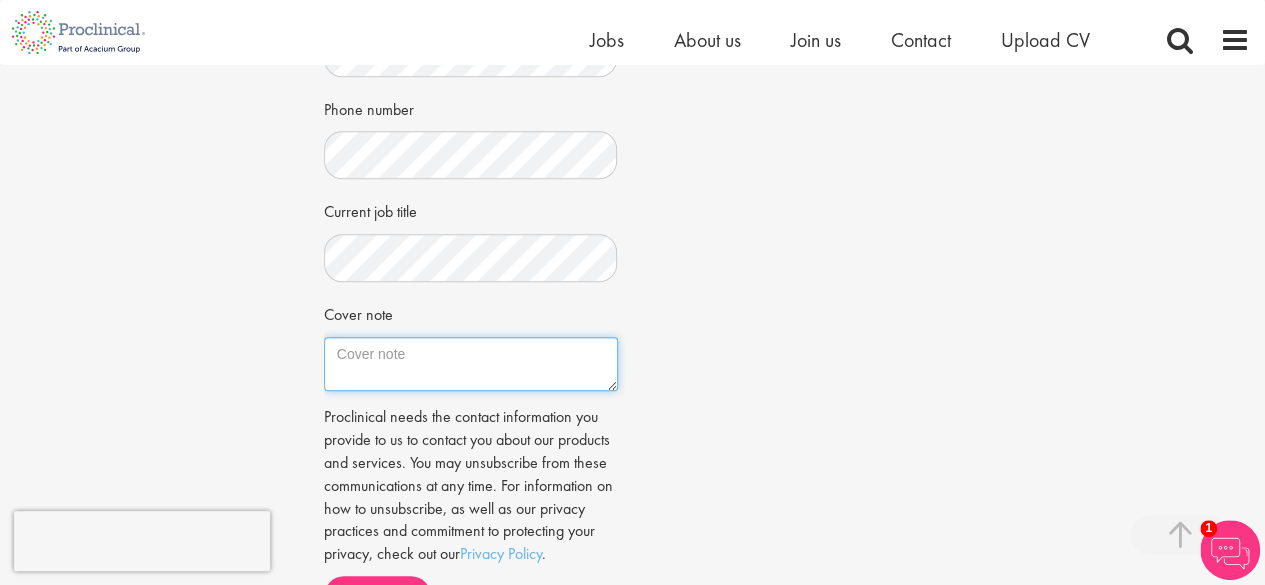 click on "Cover note" at bounding box center (471, 364) 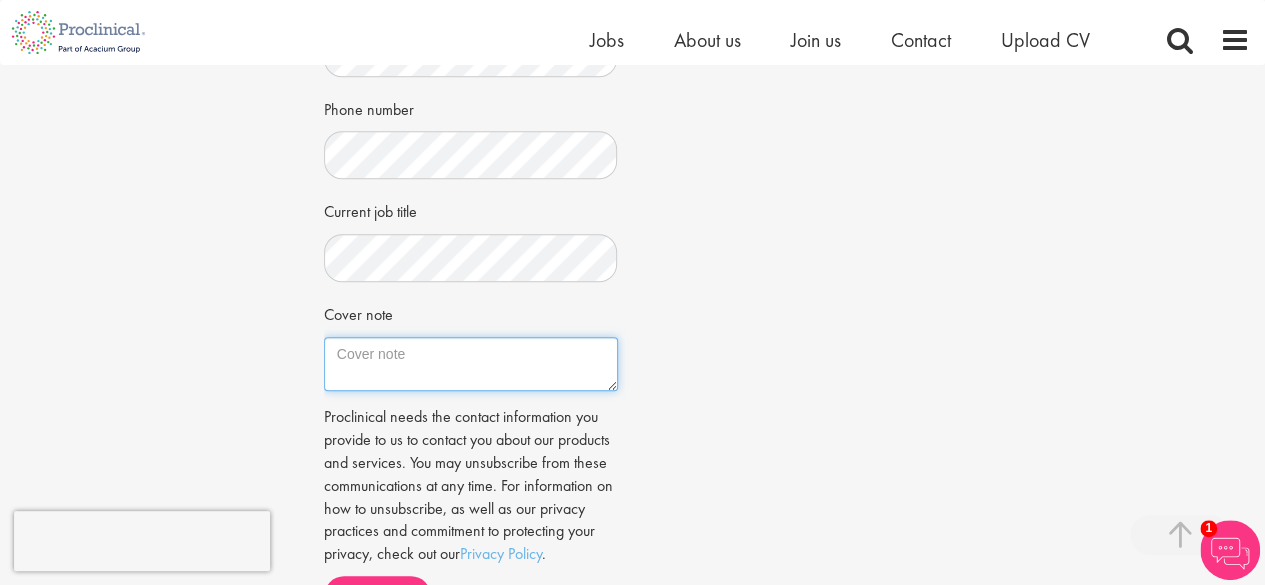 paste on "Dear Connor,
I am writing to express my strong interest in the Regional Sales Manager, Cardiac – London role (Ref: 66171). With a solid academic foundation in pharmacy and healthcare management, combined with hands-on experience in pharmaceutical and medical sales, I believe I’m exceptionally well-suited to drive business growth and deliver clinical value in this high-impact, therapy-led role.
Having worked with Hetero Healthcare and multiple healthcare consultancies, I’ve honed my skills in engaging clinicians, conducting field-based sales visits, and influencing decision-makers across diverse hospital settings. I am particularly drawn to this role’s unique mix of commercial and clinical engagement (60% sales / 40% clinical), and I’m confident in my ability to support cardiac operating theatres, guide procedures, and expand territory performance.
My key strengths include:
Proven ability to sell complex therapies and communicate clinical value to surgeons and medical teams.
Comfort operating in OR env..." 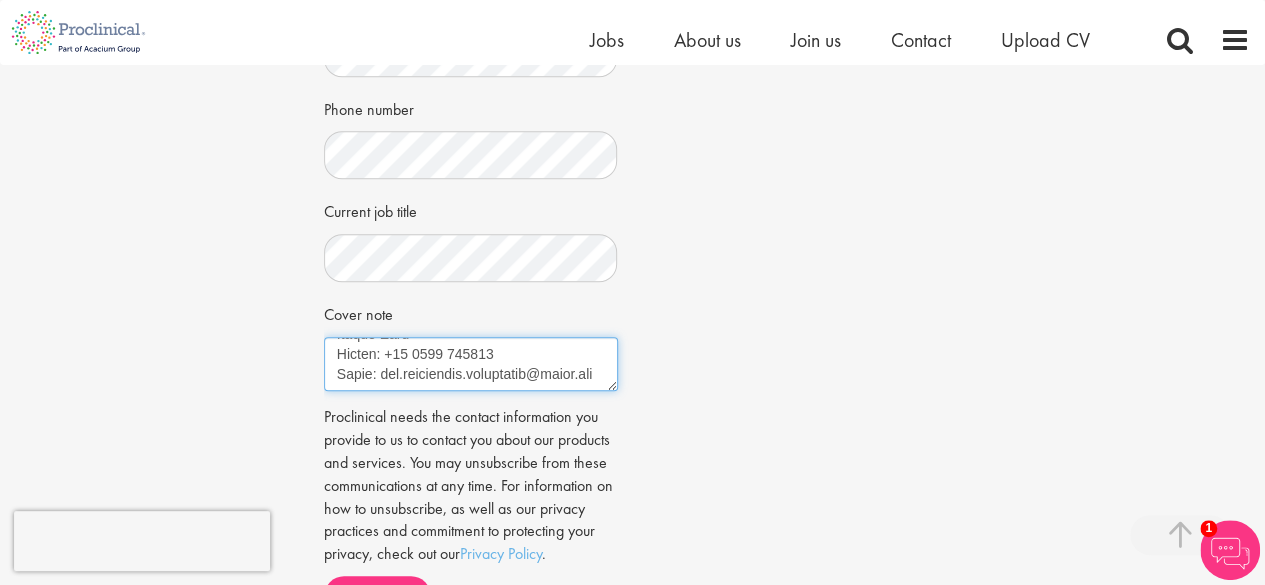 scroll, scrollTop: 1200, scrollLeft: 0, axis: vertical 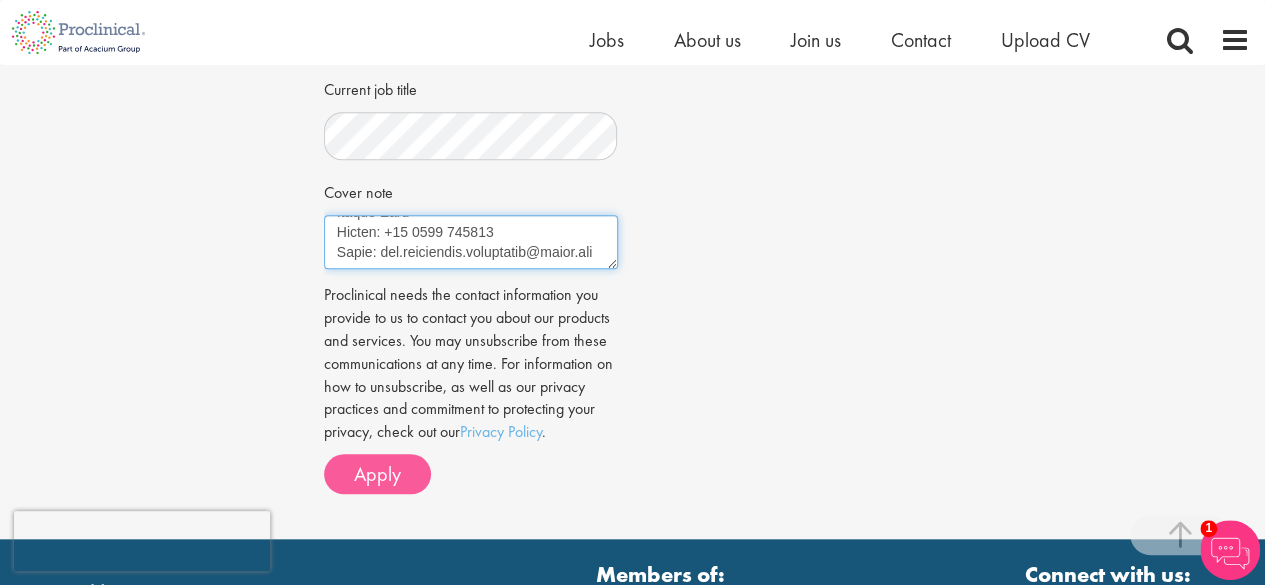 type on "Dear Connor,
I am writing to express my strong interest in the Regional Sales Manager, Cardiac – London role (Ref: 66171). With a solid academic foundation in pharmacy and healthcare management, combined with hands-on experience in pharmaceutical and medical sales, I believe I’m exceptionally well-suited to drive business growth and deliver clinical value in this high-impact, therapy-led role.
Having worked with Hetero Healthcare and multiple healthcare consultancies, I’ve honed my skills in engaging clinicians, conducting field-based sales visits, and influencing decision-makers across diverse hospital settings. I am particularly drawn to this role’s unique mix of commercial and clinical engagement (60% sales / 40% clinical), and I’m confident in my ability to support cardiac operating theatres, guide procedures, and expand territory performance.
My key strengths include:
Proven ability to sell complex therapies and communicate clinical value to surgeons and medical teams.
Comfort operating in OR env..." 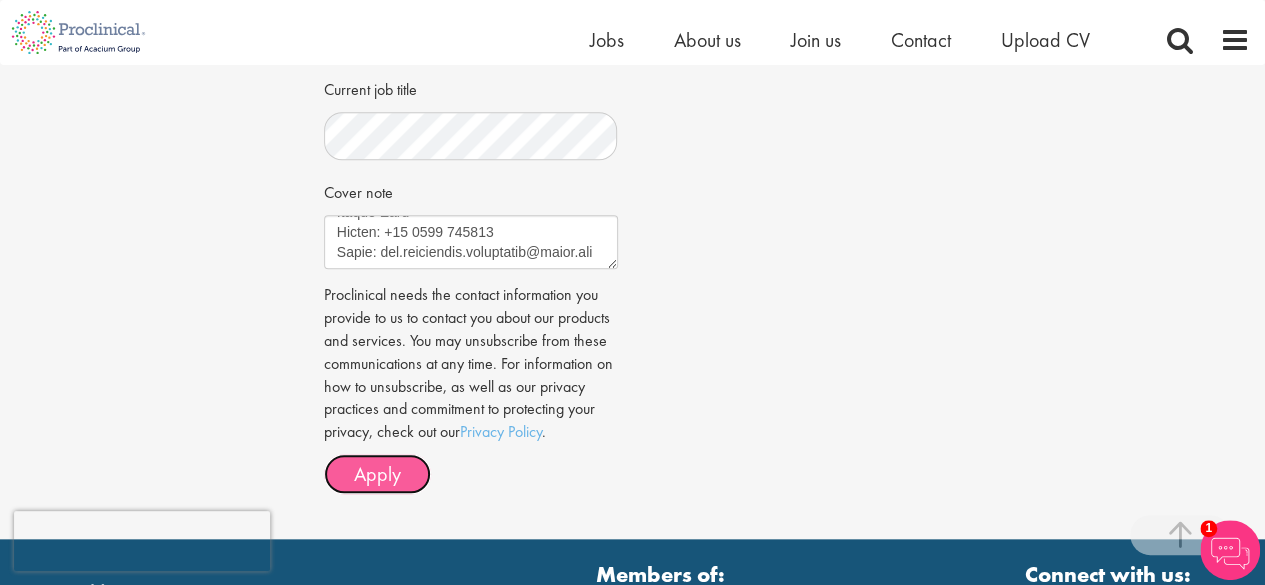 click on "Apply" at bounding box center [377, 474] 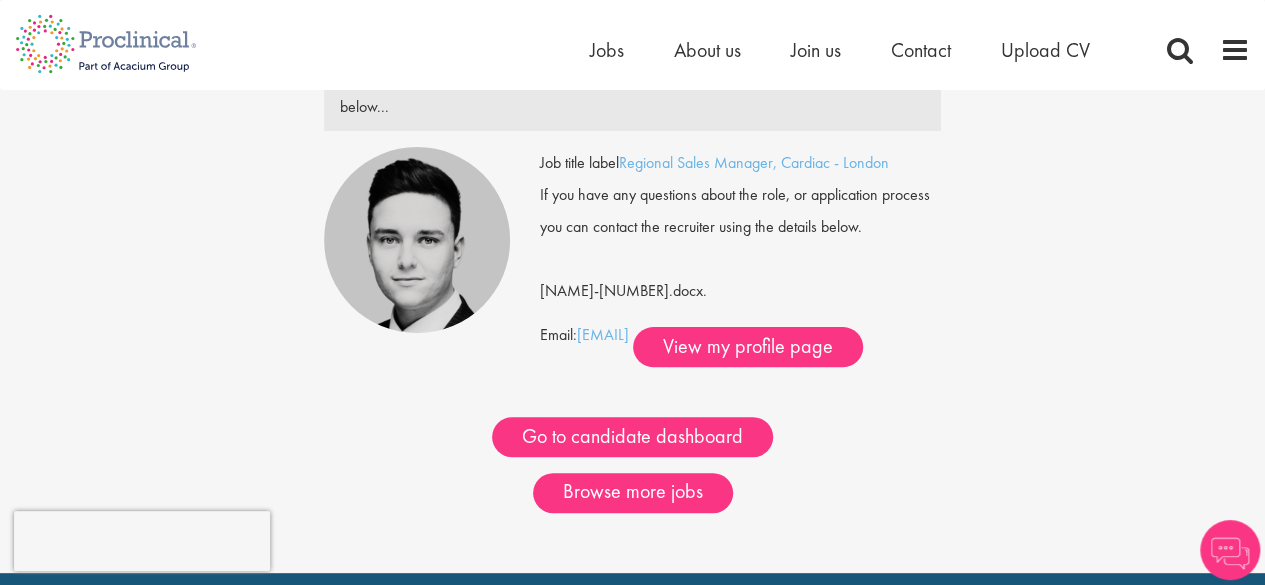scroll, scrollTop: 0, scrollLeft: 0, axis: both 